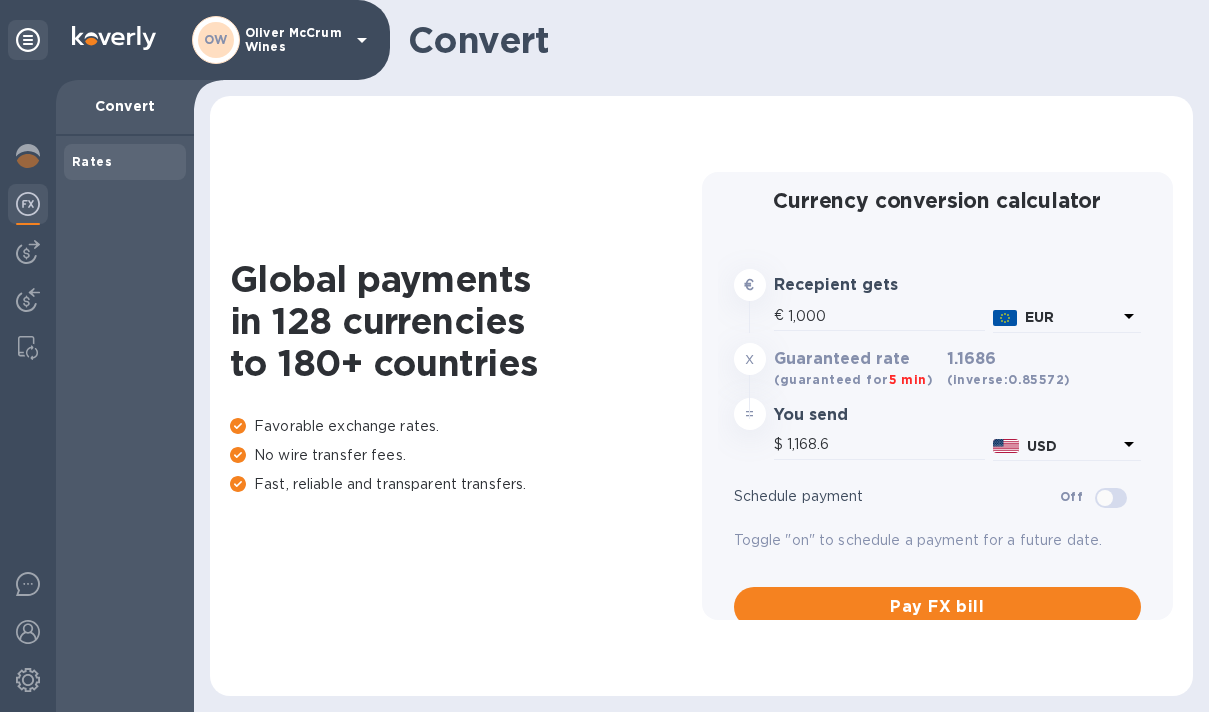 scroll, scrollTop: 0, scrollLeft: 0, axis: both 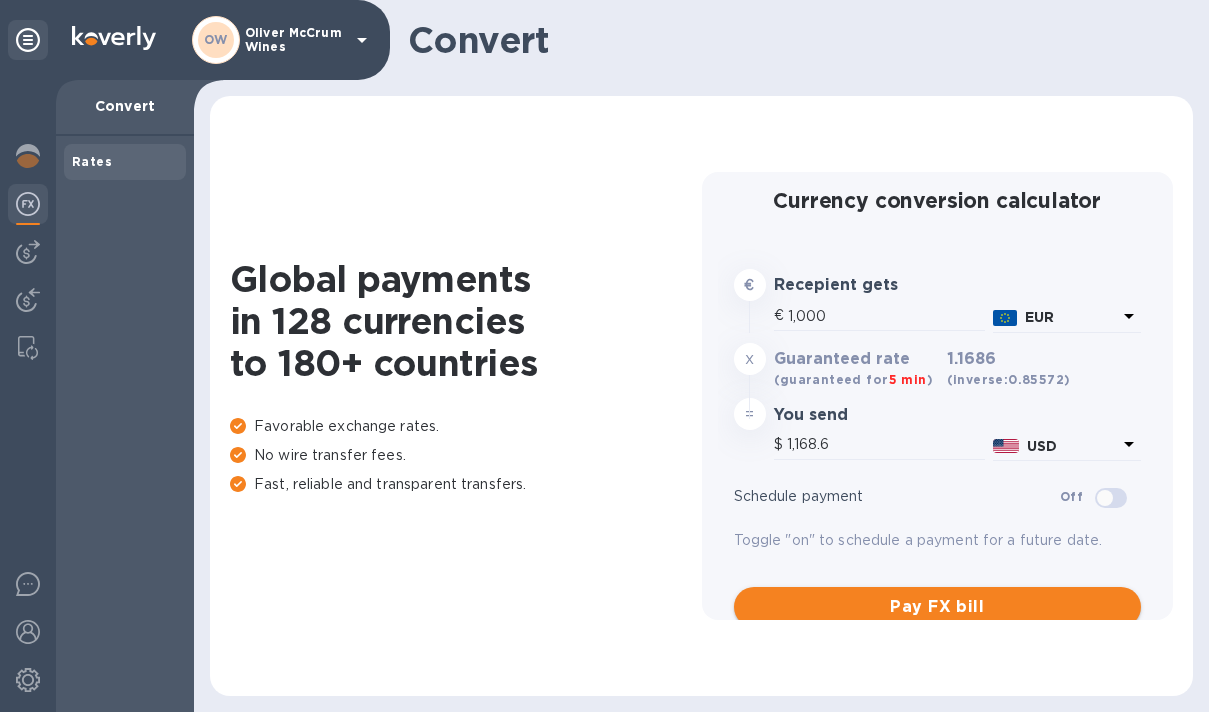 click on "Pay FX bill" at bounding box center [938, 607] 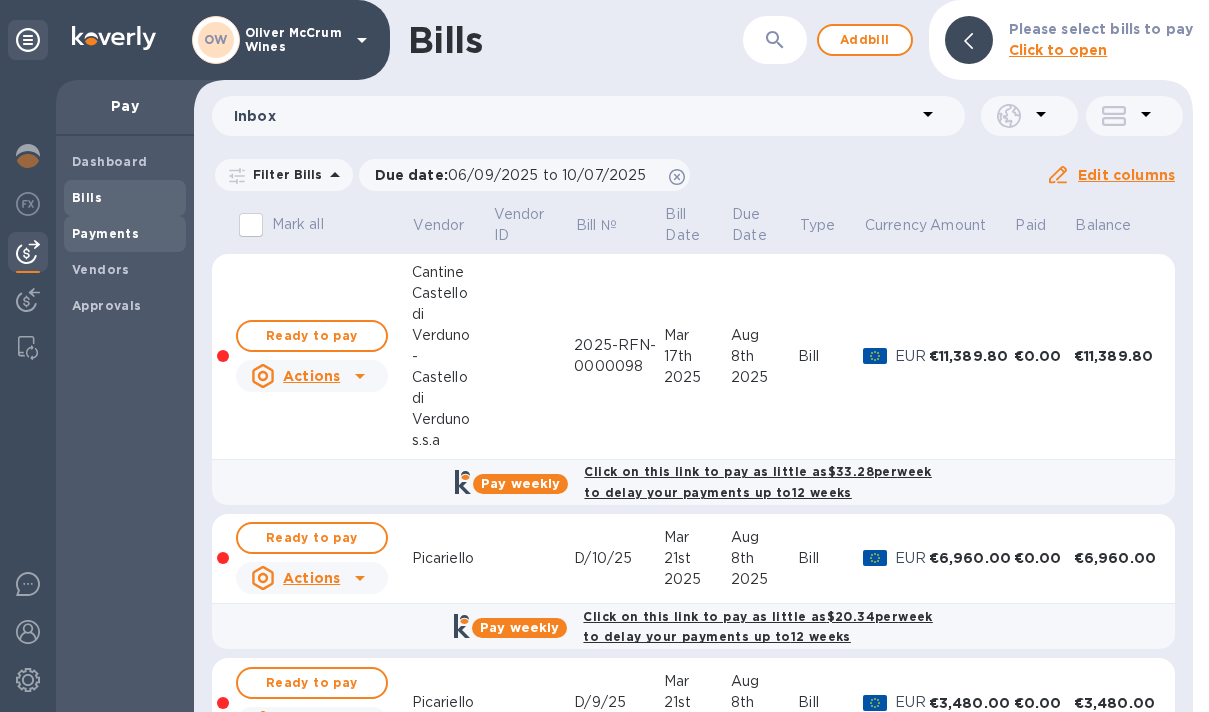 click on "Payments" at bounding box center (105, 233) 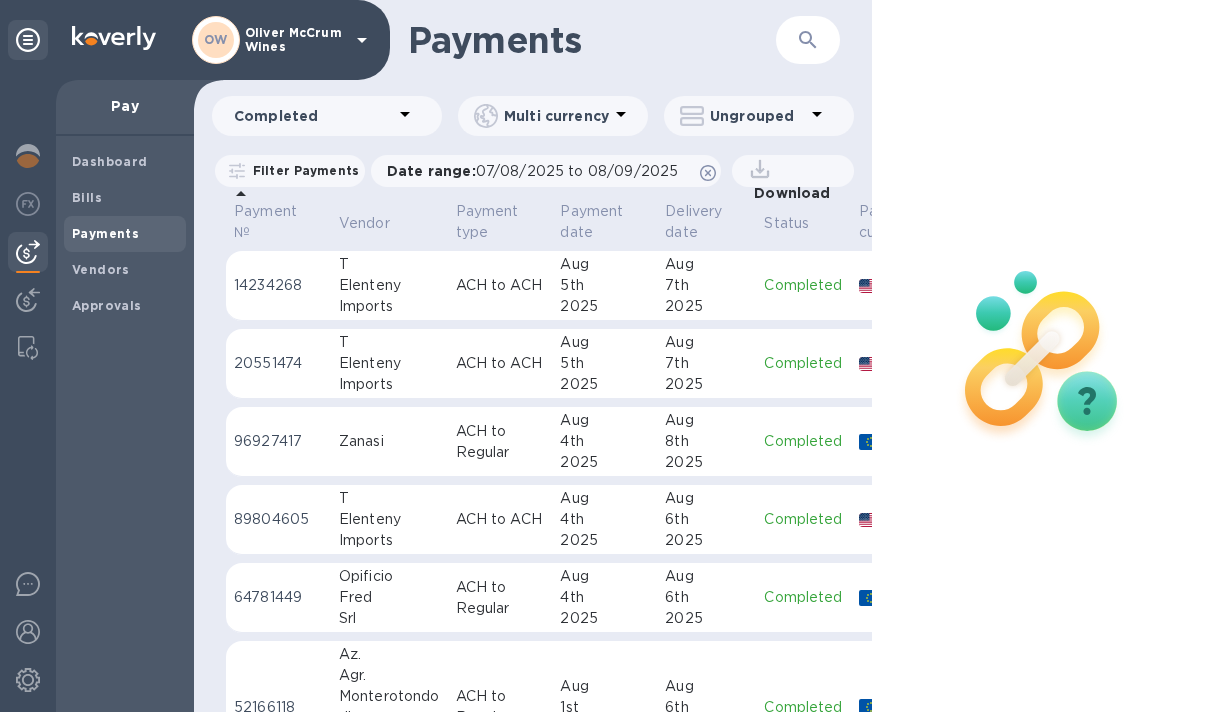 scroll, scrollTop: 0, scrollLeft: 0, axis: both 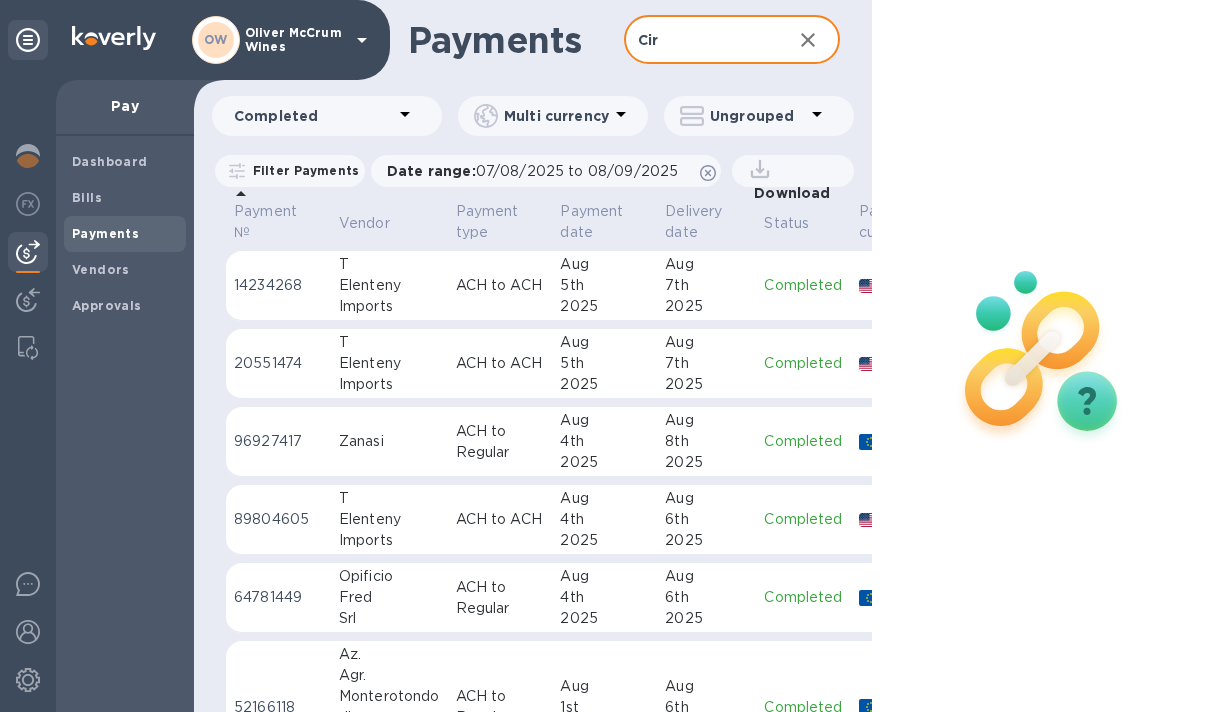 type on "[FIRST]" 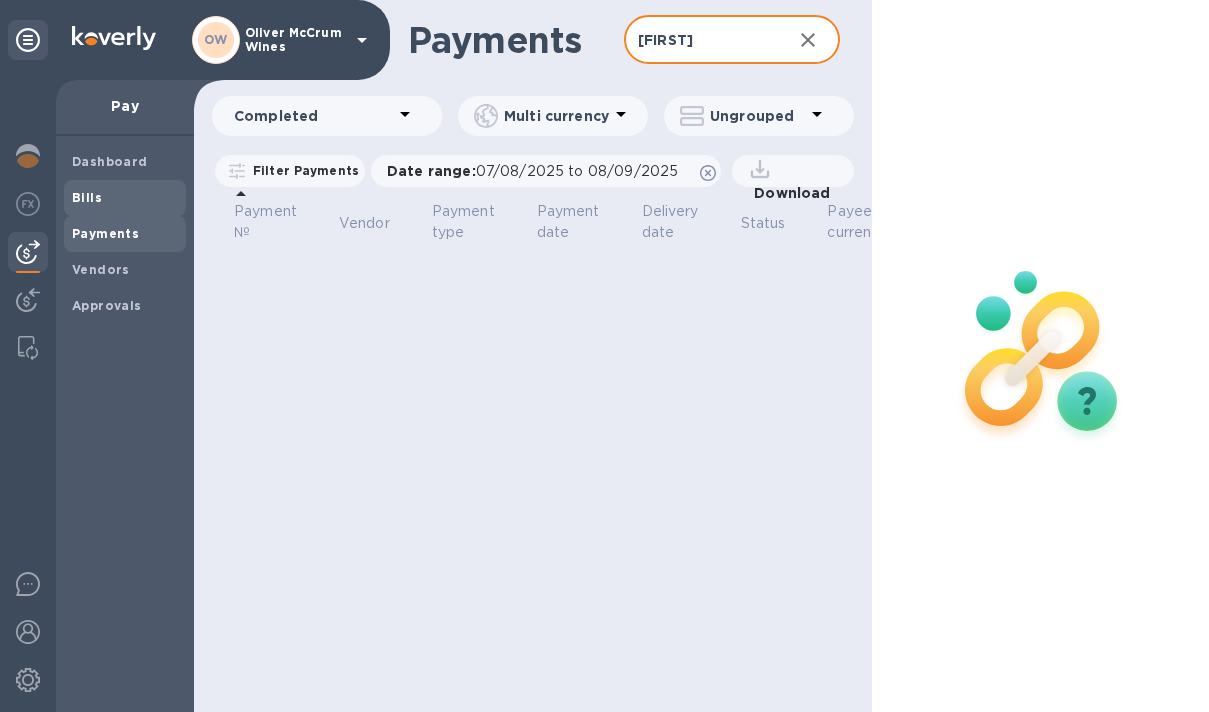 click on "Bills" at bounding box center (125, 198) 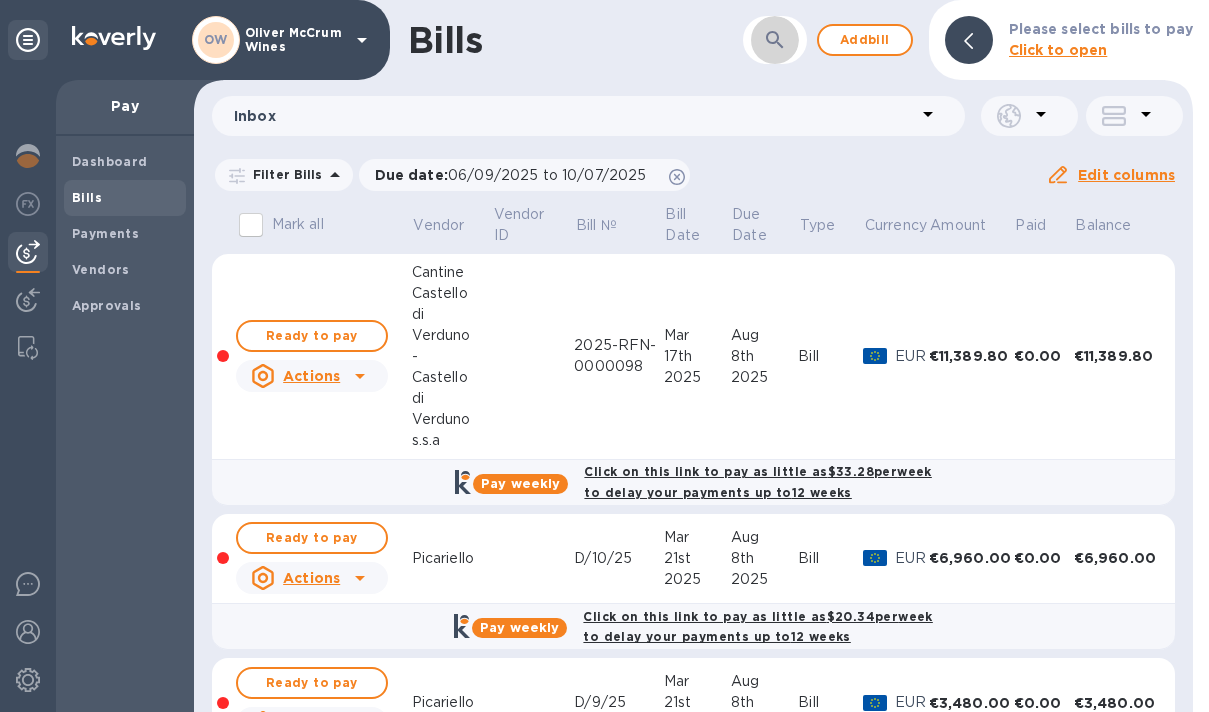 click 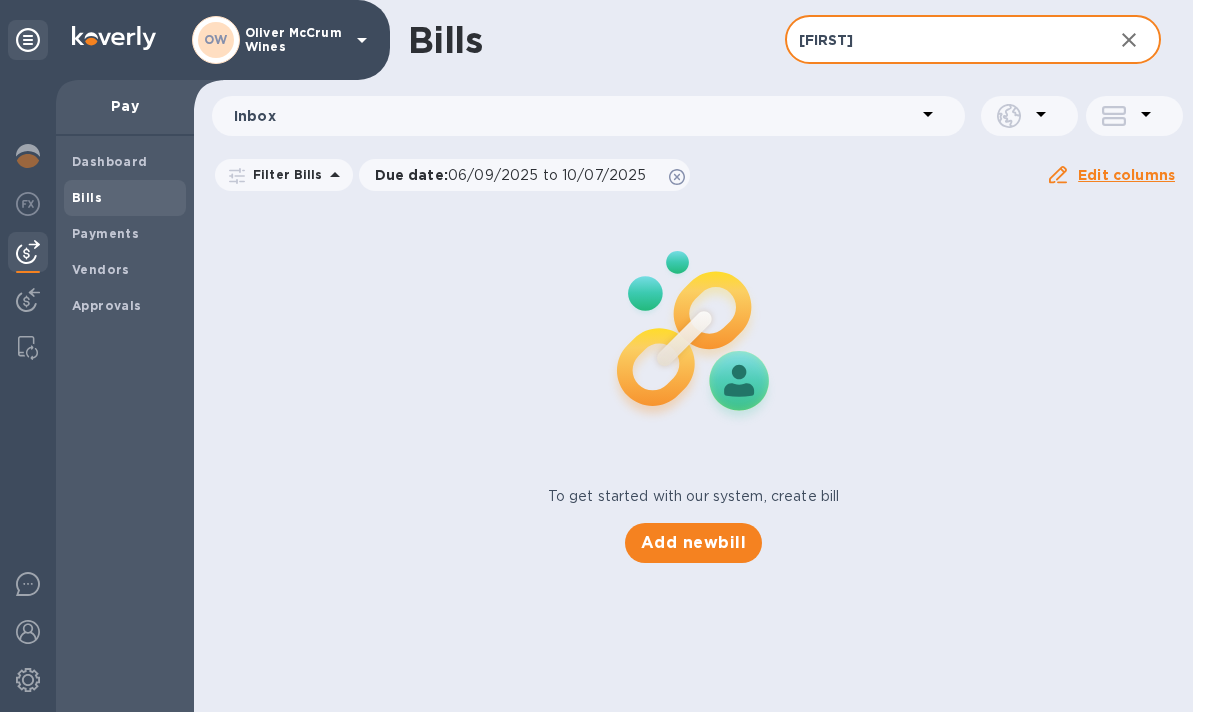 type on "[FIRST]" 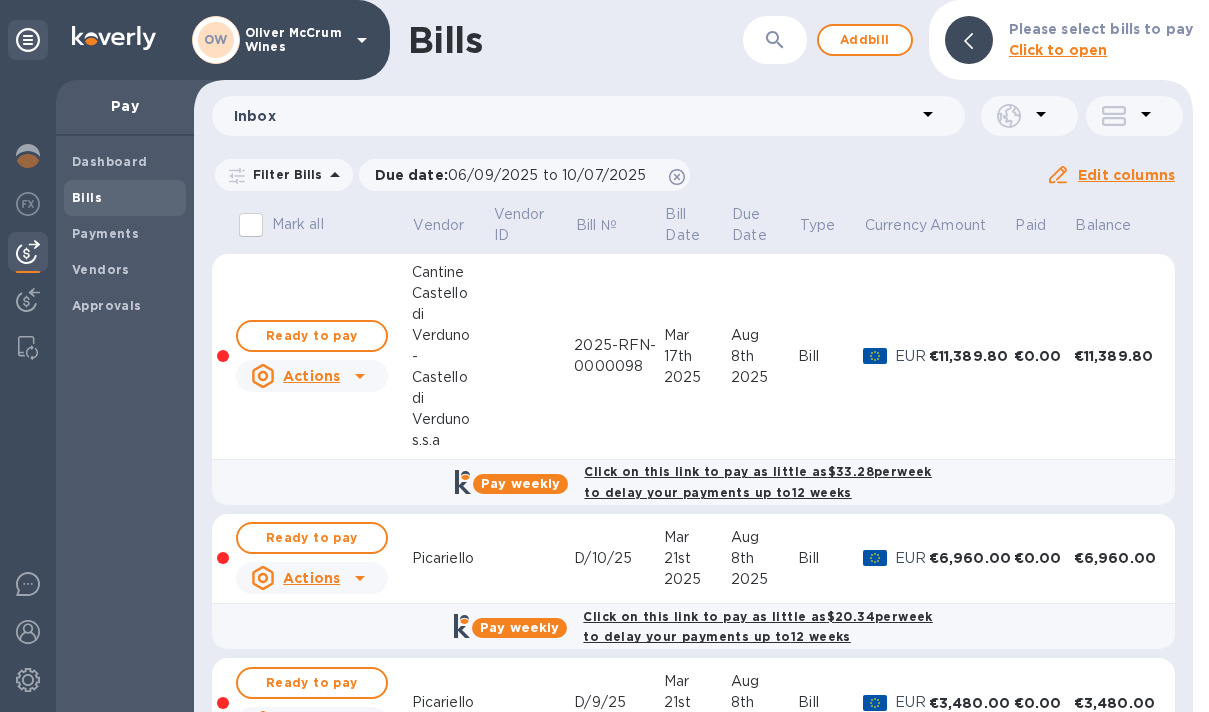 scroll, scrollTop: 0, scrollLeft: 0, axis: both 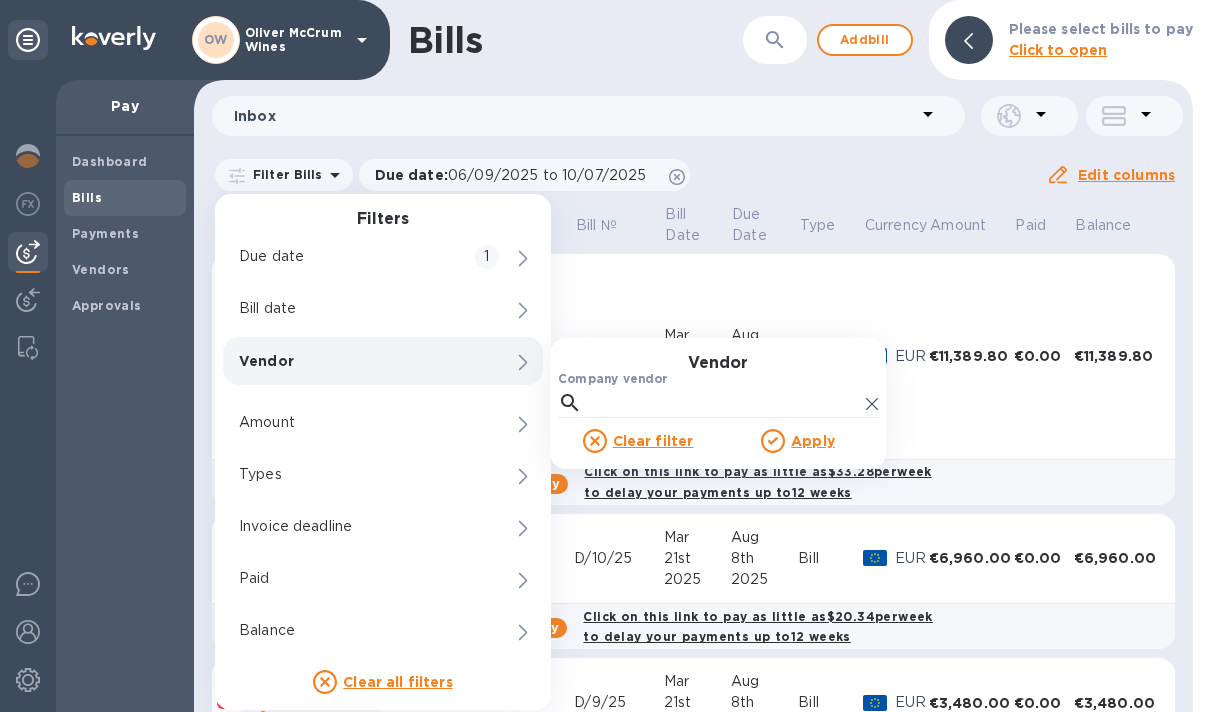 click on "Vendor" at bounding box center [349, 361] 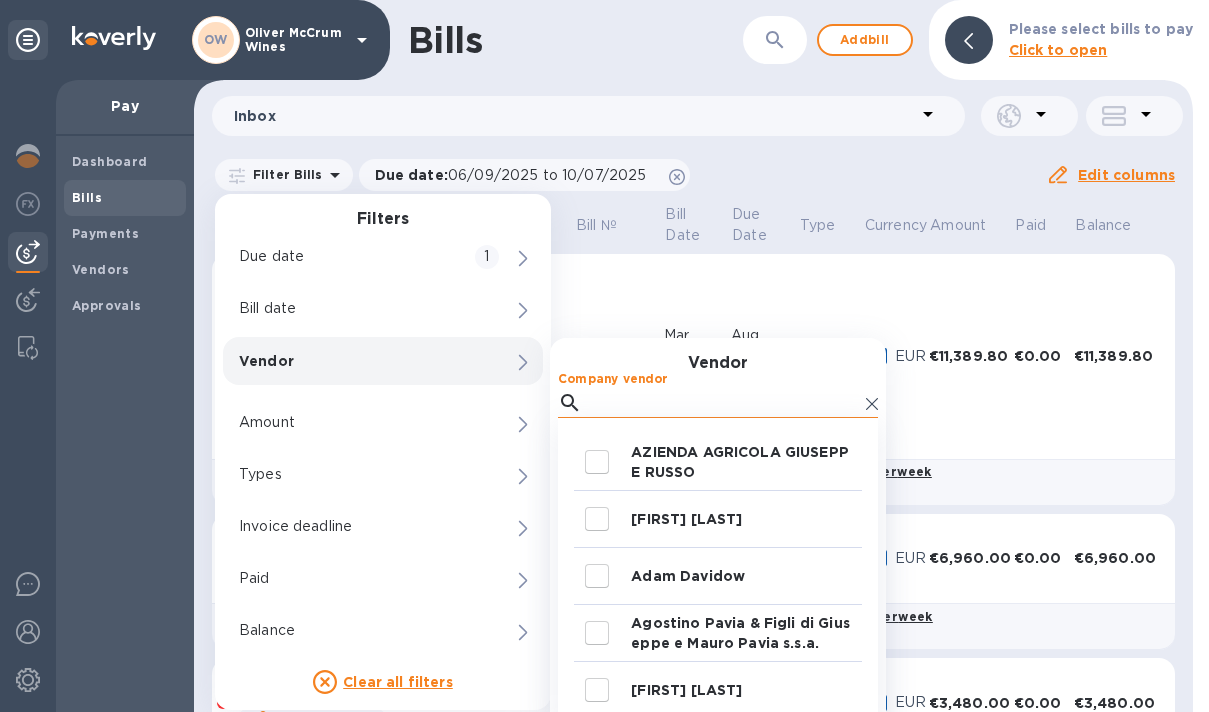 click on "Company vendor" at bounding box center [724, 403] 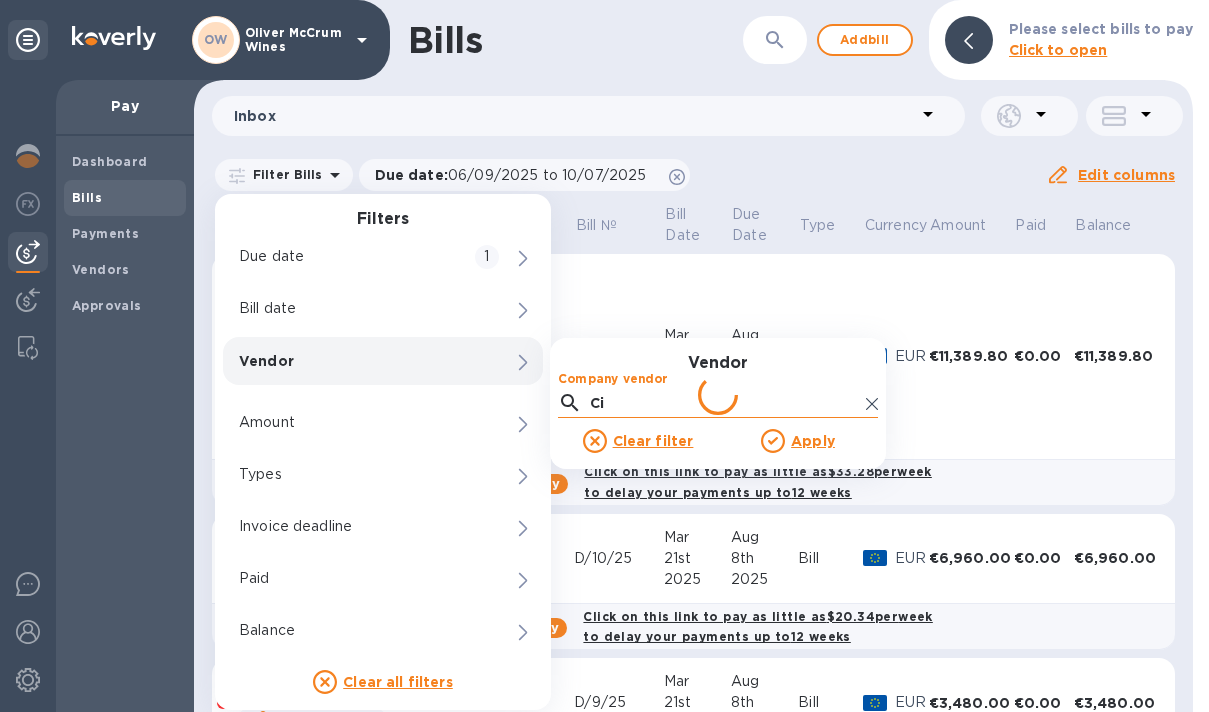 type on "C" 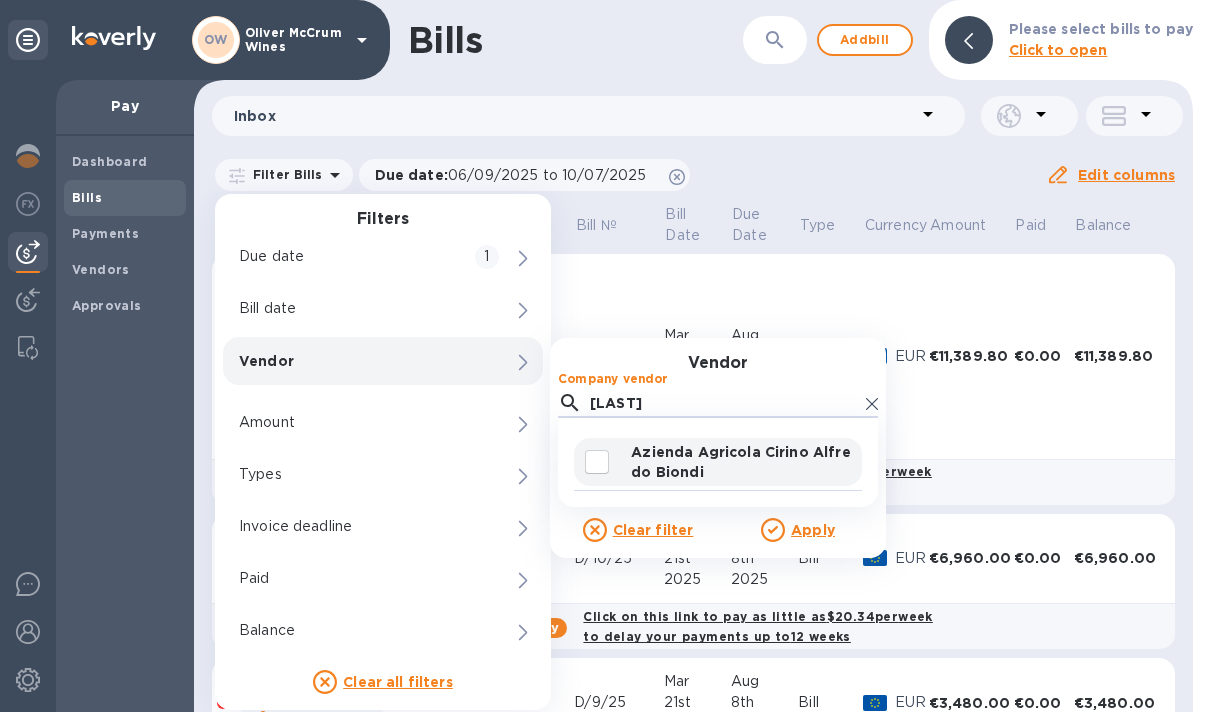 type on "[LAST]" 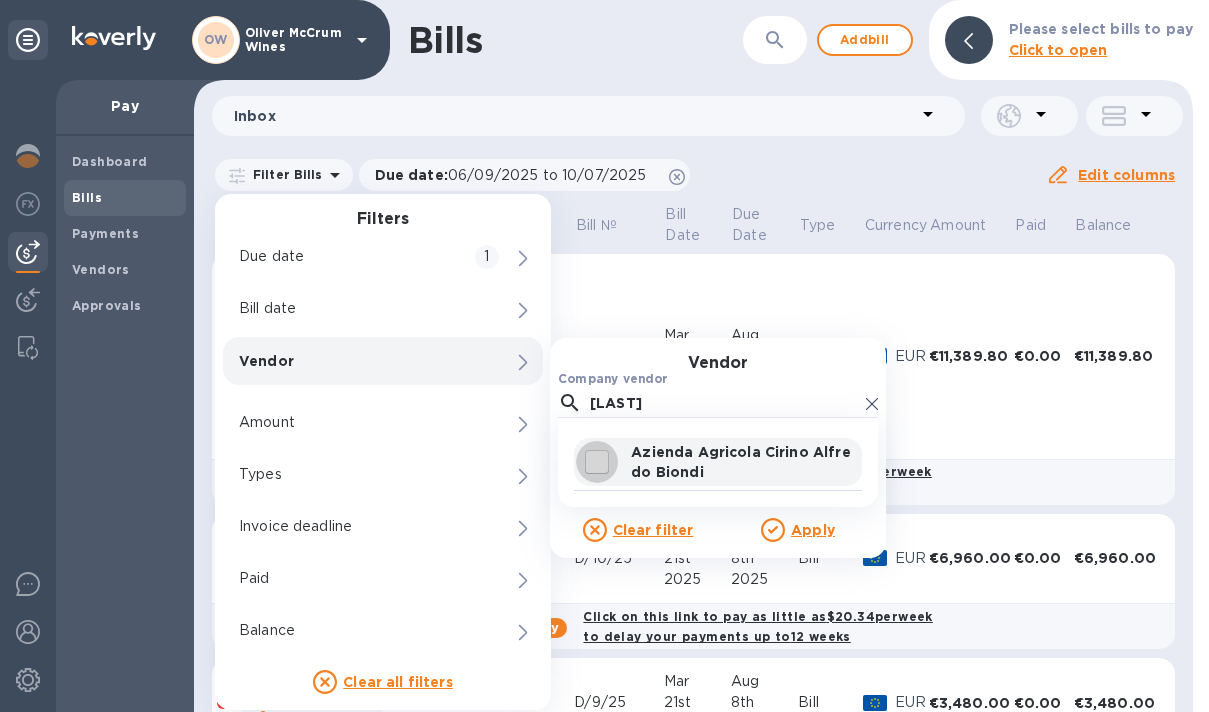click at bounding box center [597, 462] 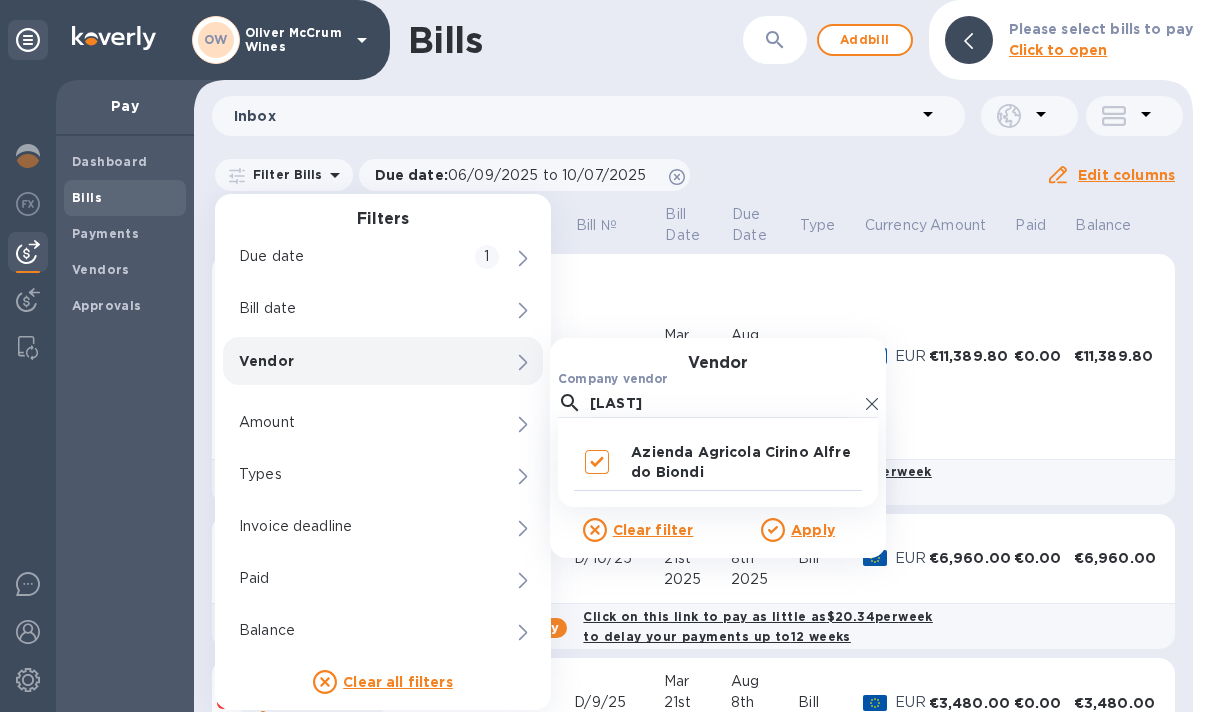 click on "Apply" at bounding box center (813, 530) 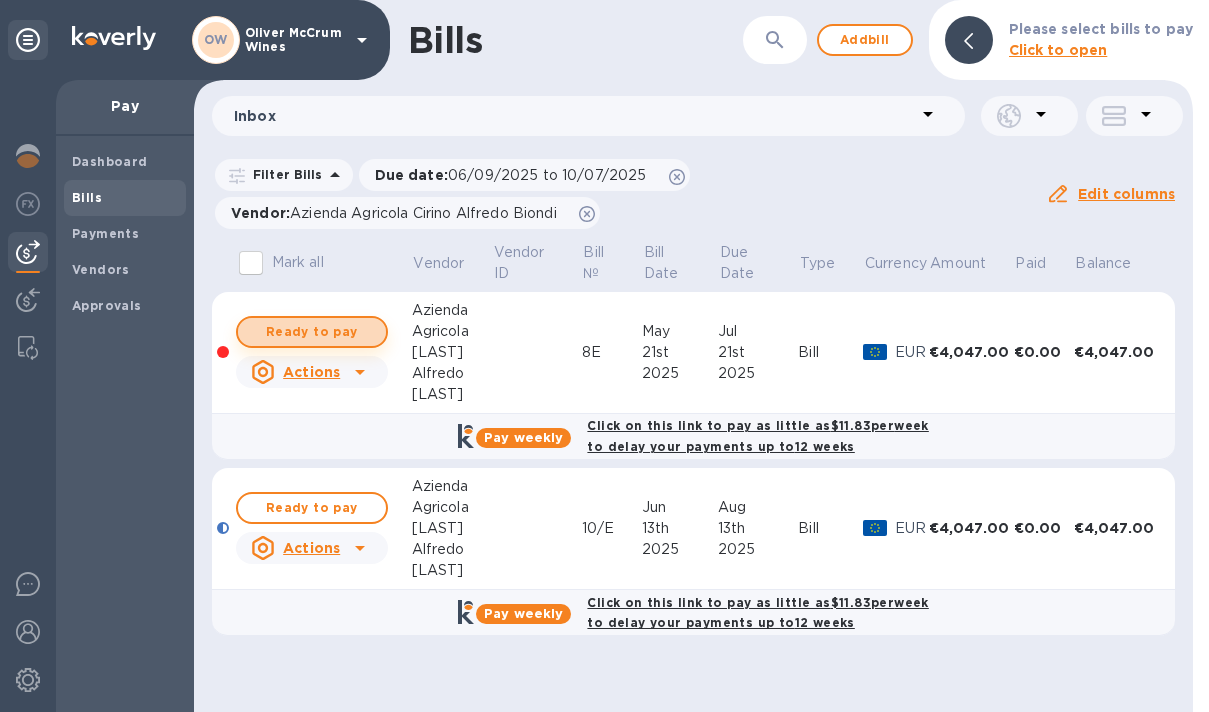 click on "Ready to pay" at bounding box center (312, 332) 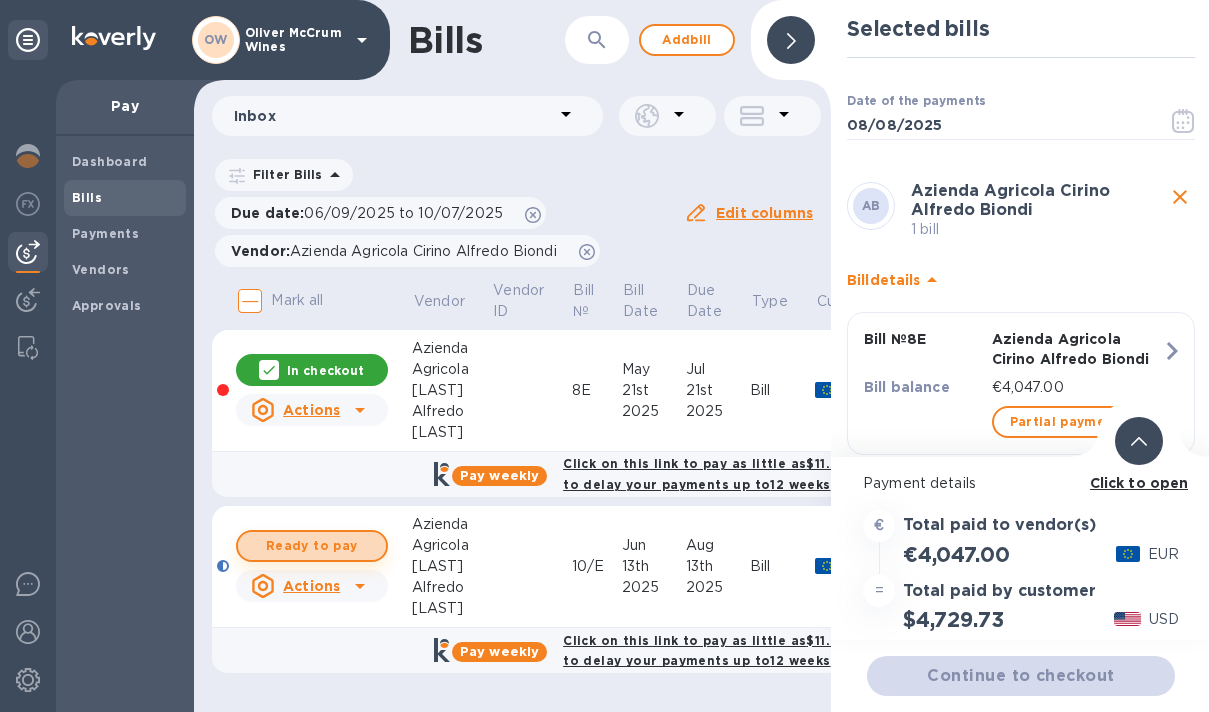click on "Ready to pay" at bounding box center (312, 546) 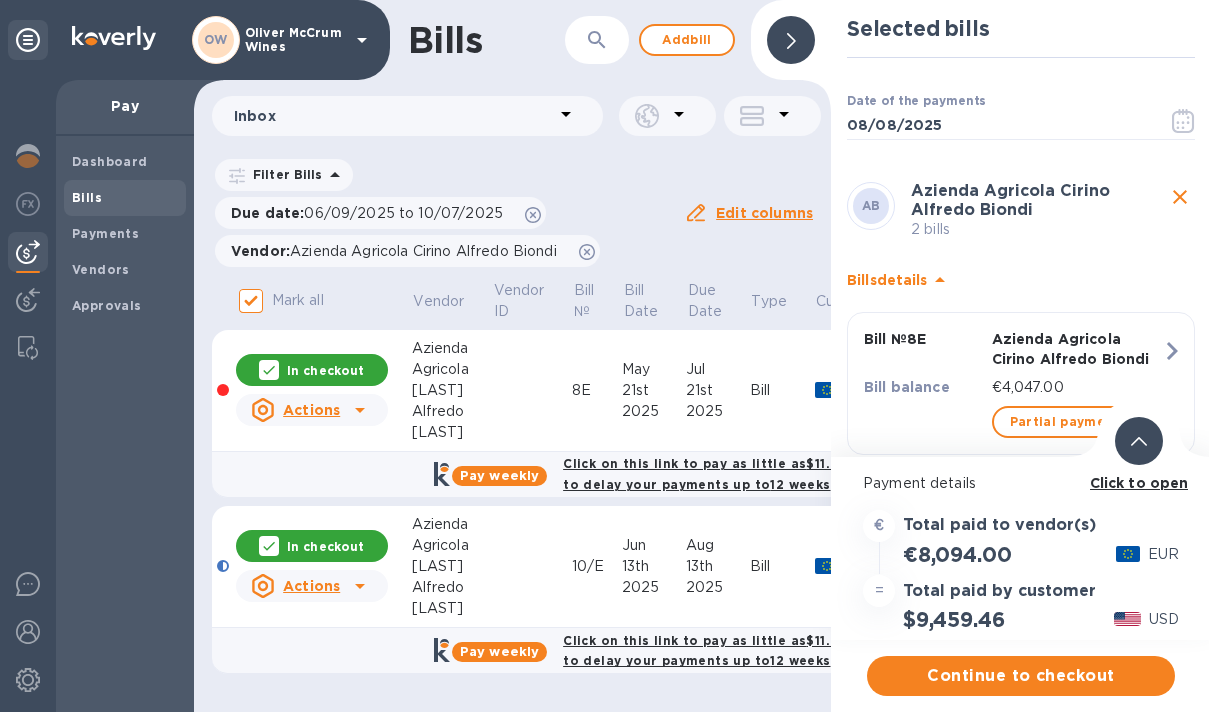 scroll, scrollTop: 0, scrollLeft: 0, axis: both 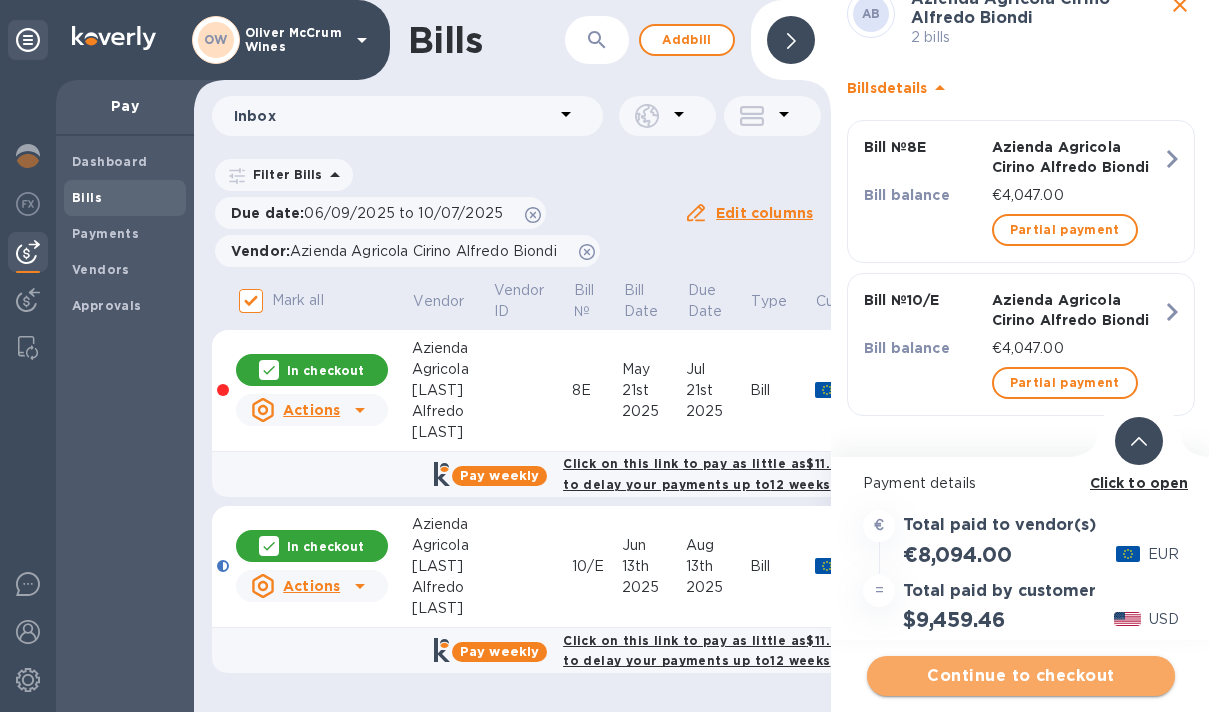 click on "Continue to checkout" at bounding box center (1021, 676) 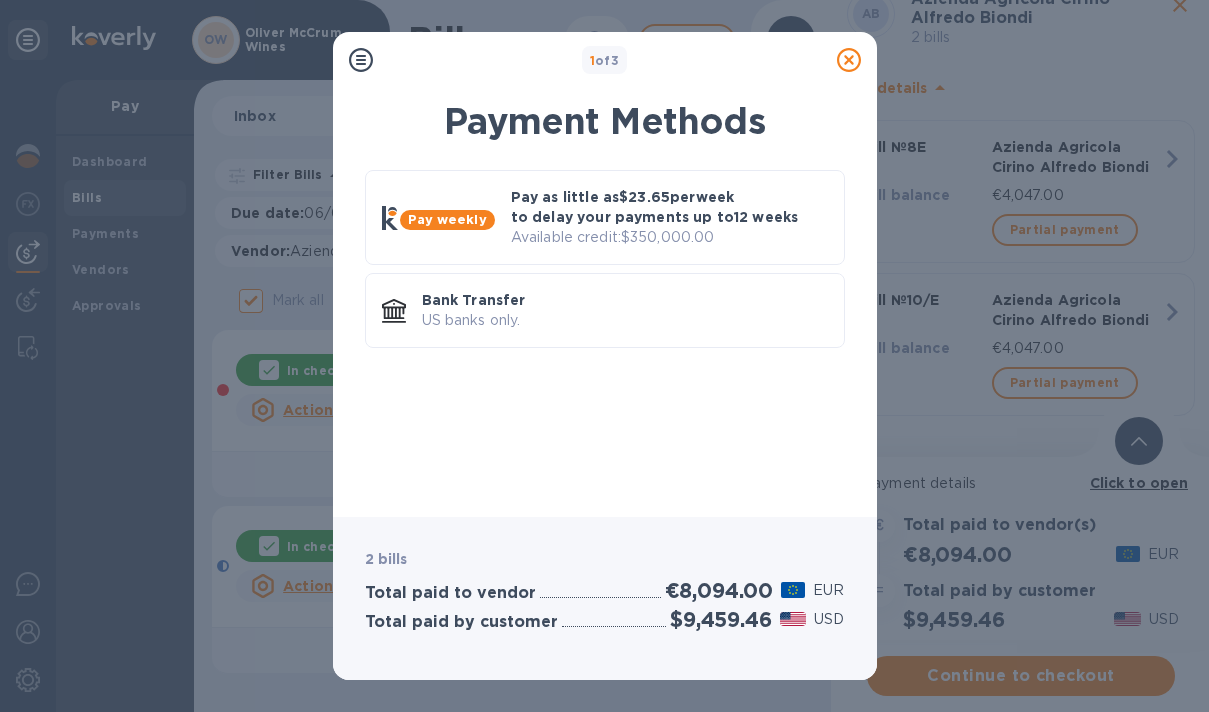 scroll, scrollTop: 0, scrollLeft: 0, axis: both 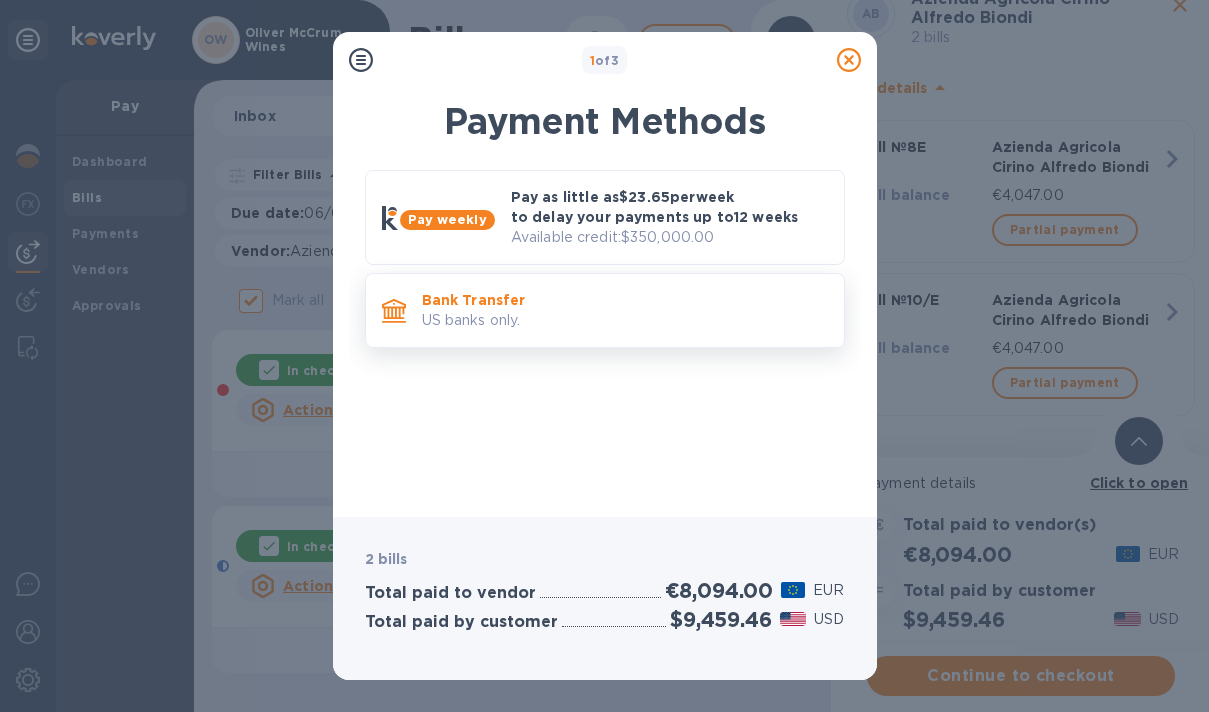 click on "Bank Transfer US banks only." at bounding box center [625, 310] 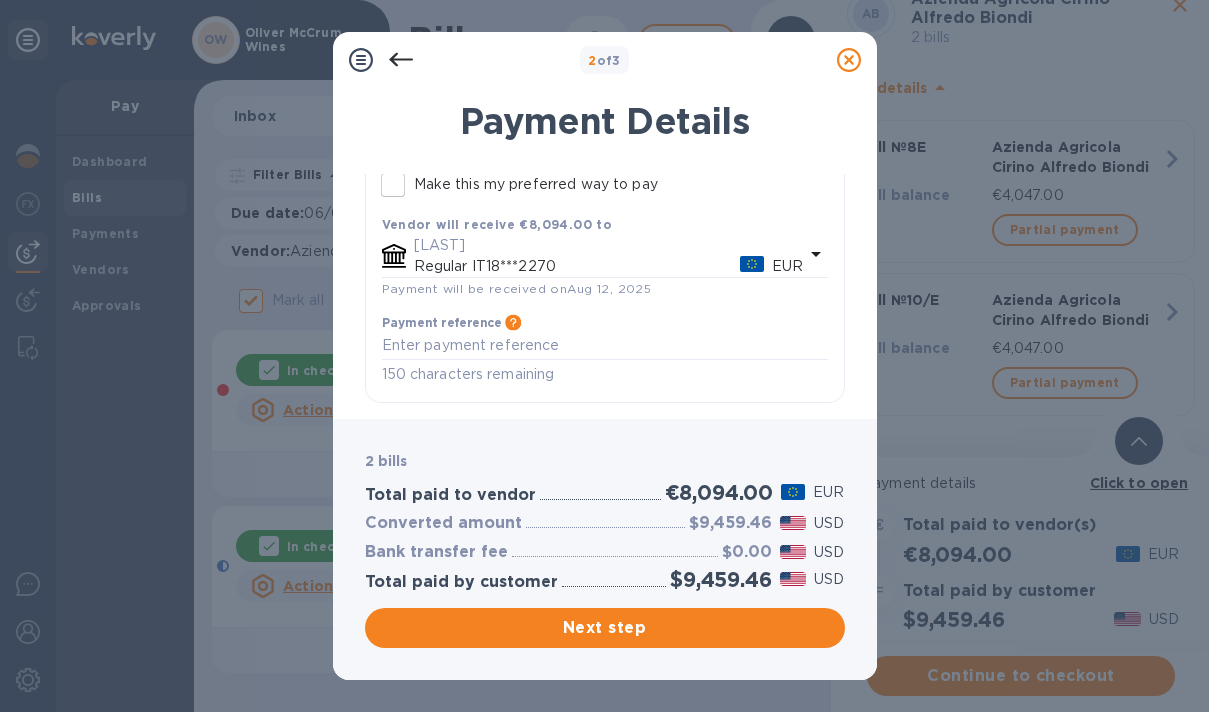scroll, scrollTop: 261, scrollLeft: 0, axis: vertical 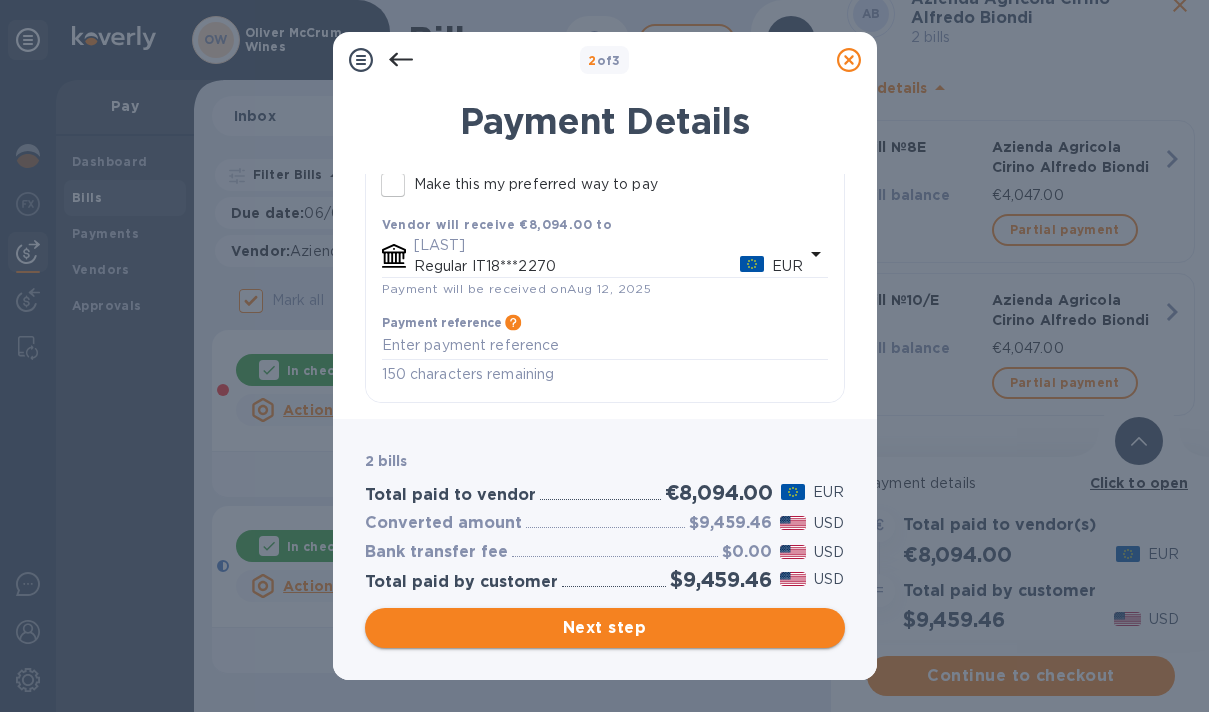 click on "Next step" at bounding box center (605, 628) 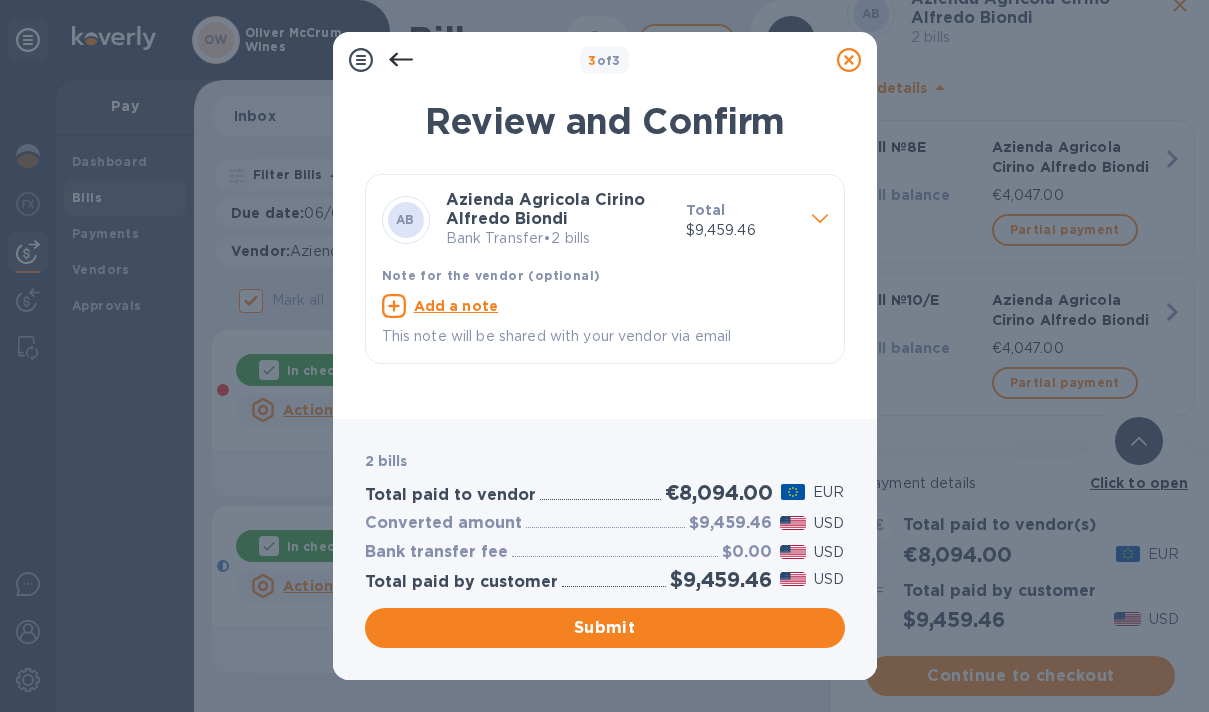 scroll, scrollTop: 0, scrollLeft: 0, axis: both 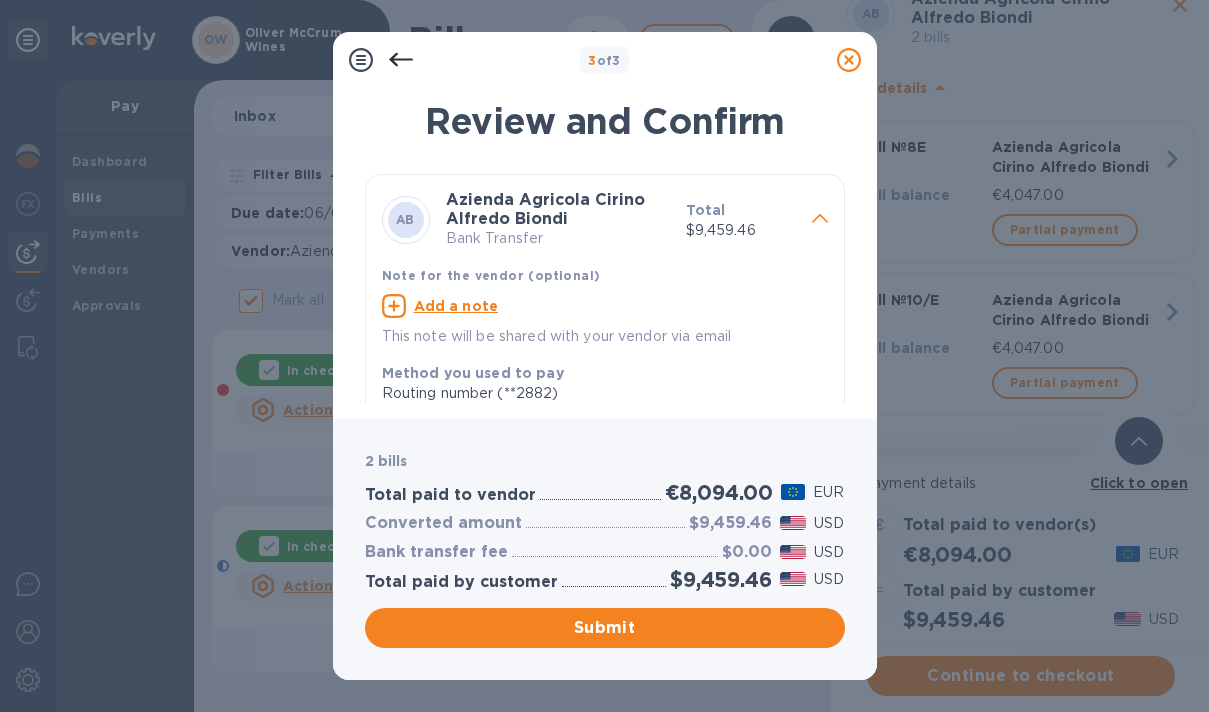 click 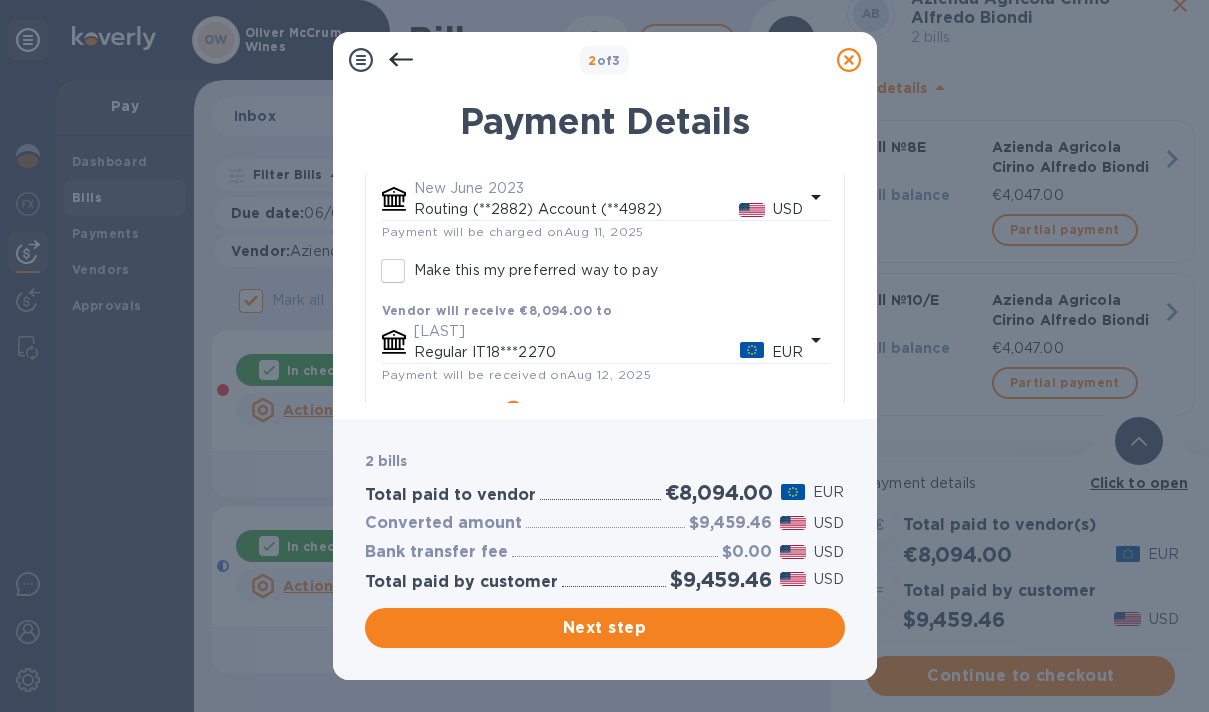scroll, scrollTop: 71, scrollLeft: 0, axis: vertical 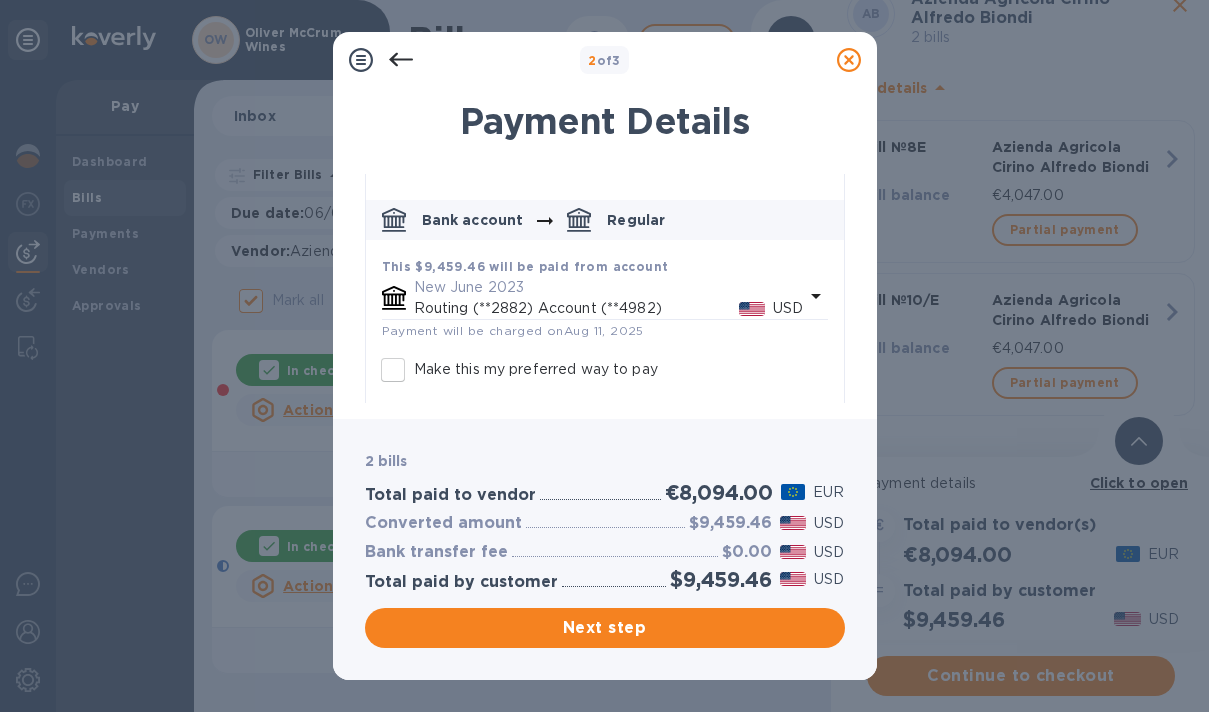 click 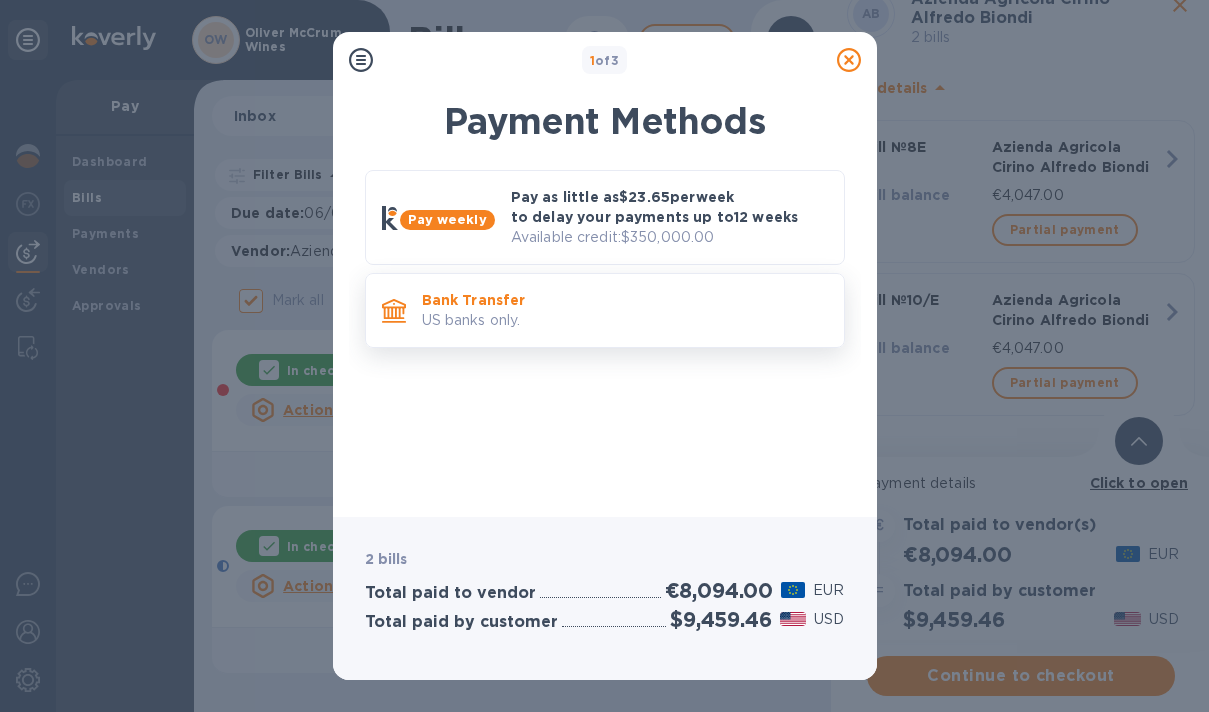 scroll, scrollTop: 0, scrollLeft: 0, axis: both 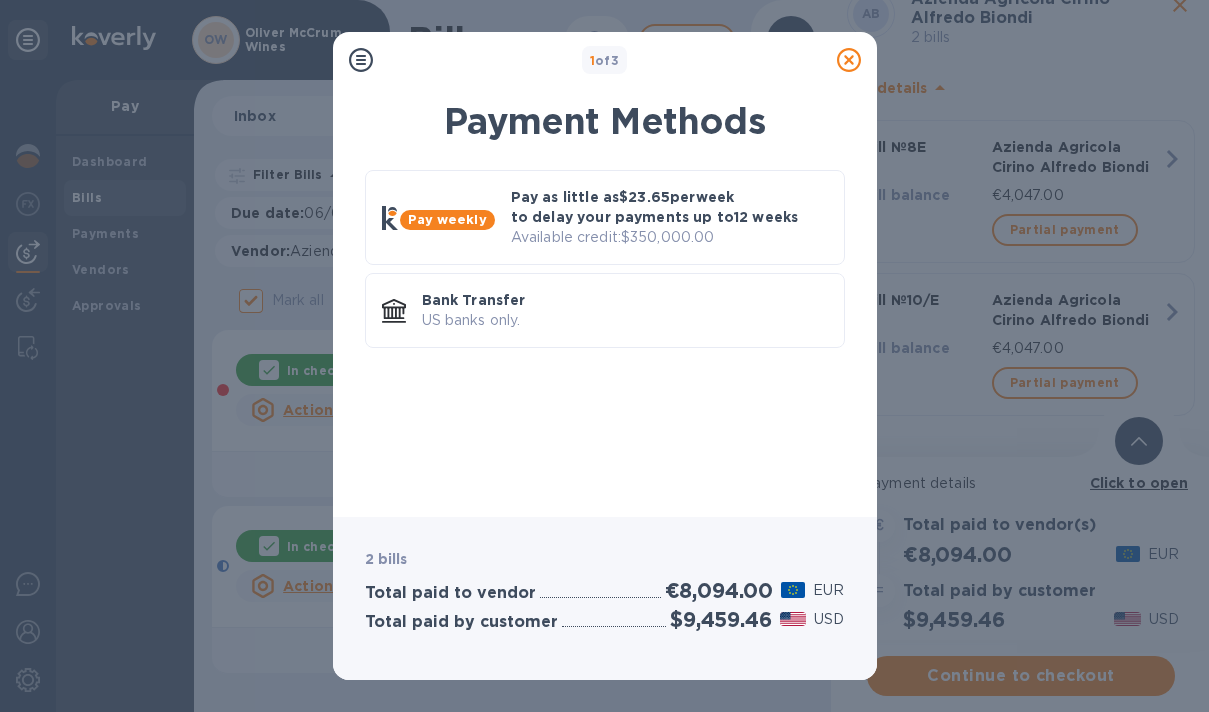 click 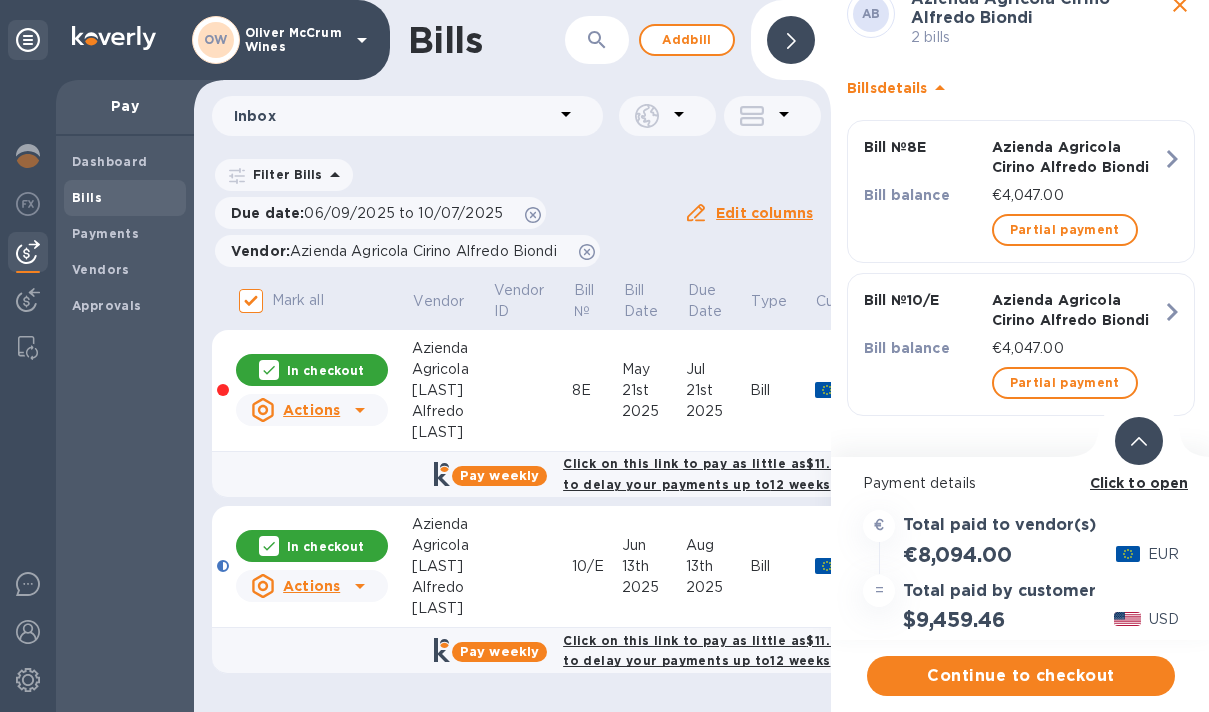 click 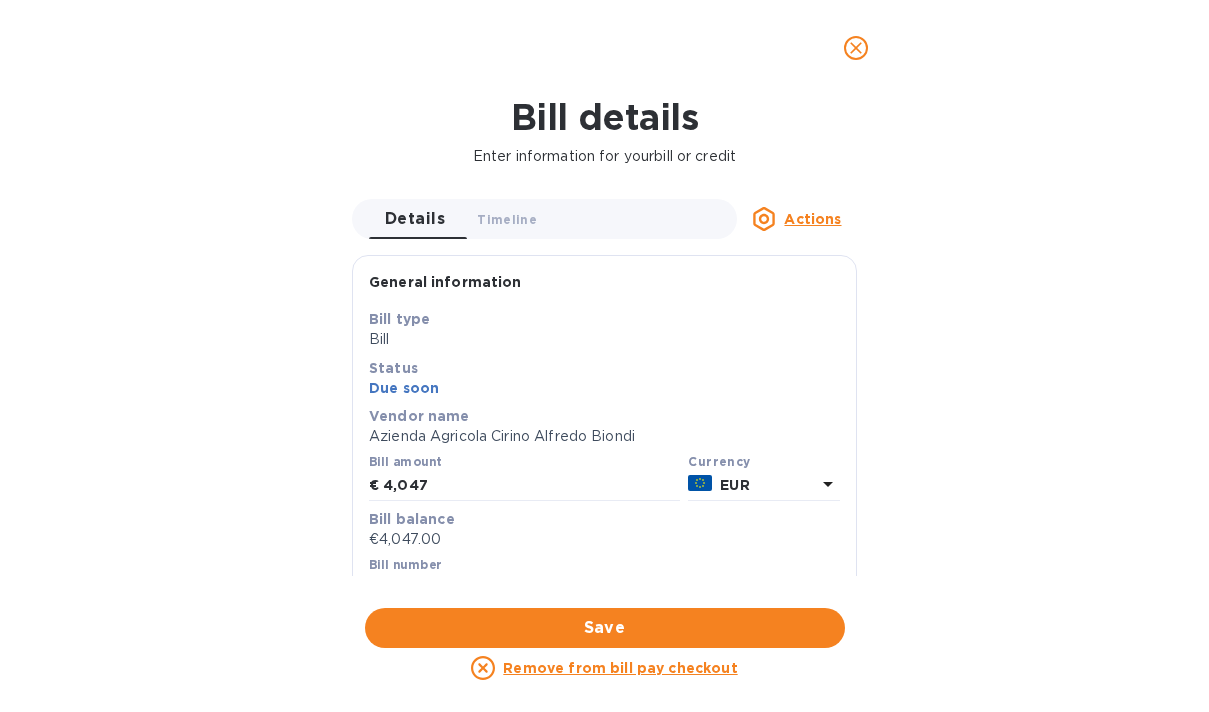scroll, scrollTop: 0, scrollLeft: 0, axis: both 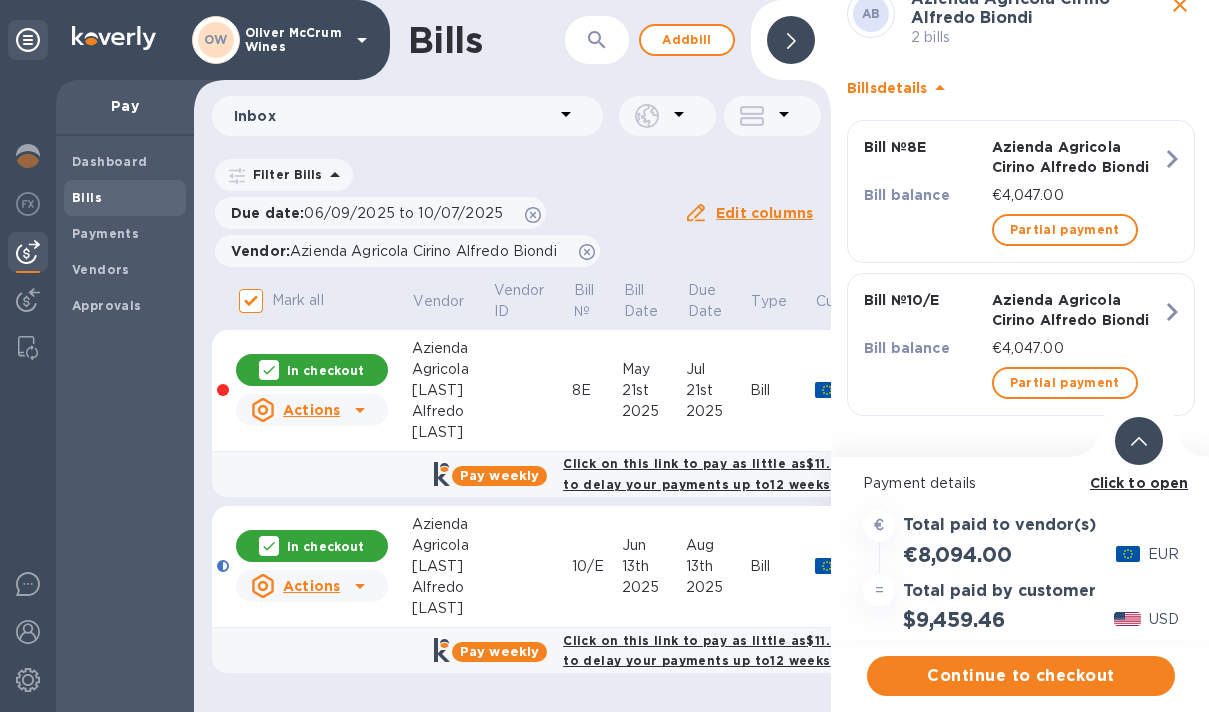 click on "Click to open" at bounding box center [1139, 483] 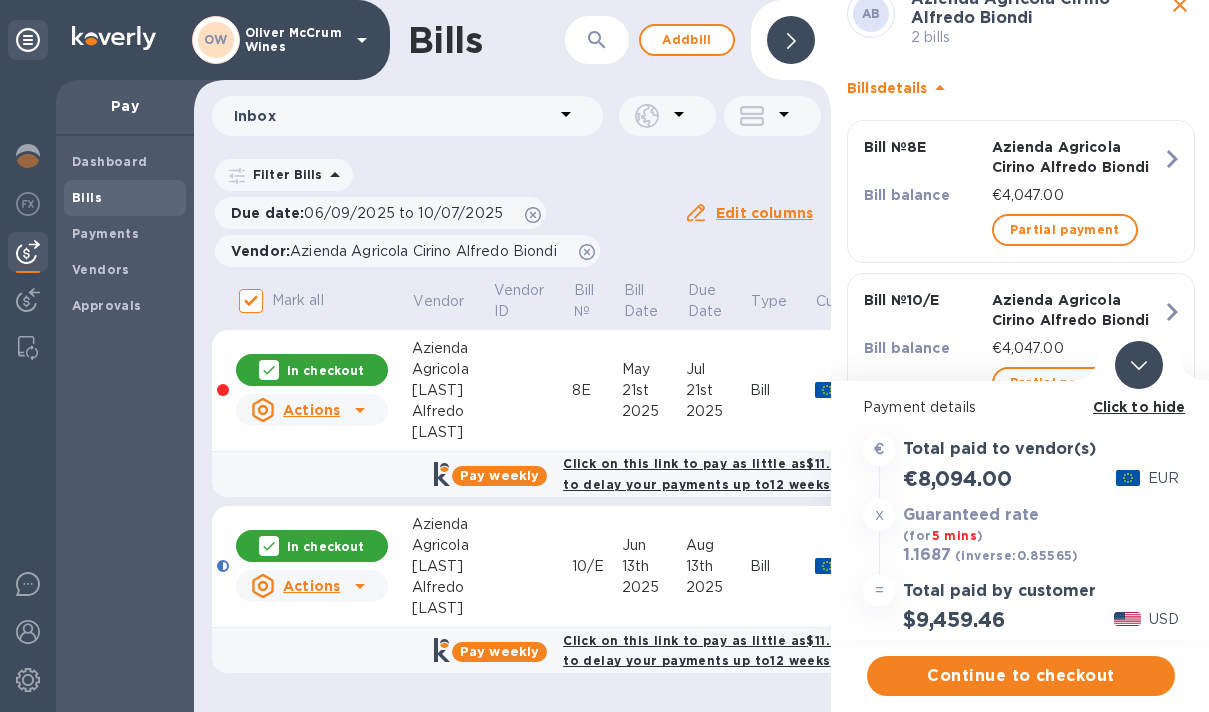 scroll, scrollTop: 0, scrollLeft: 0, axis: both 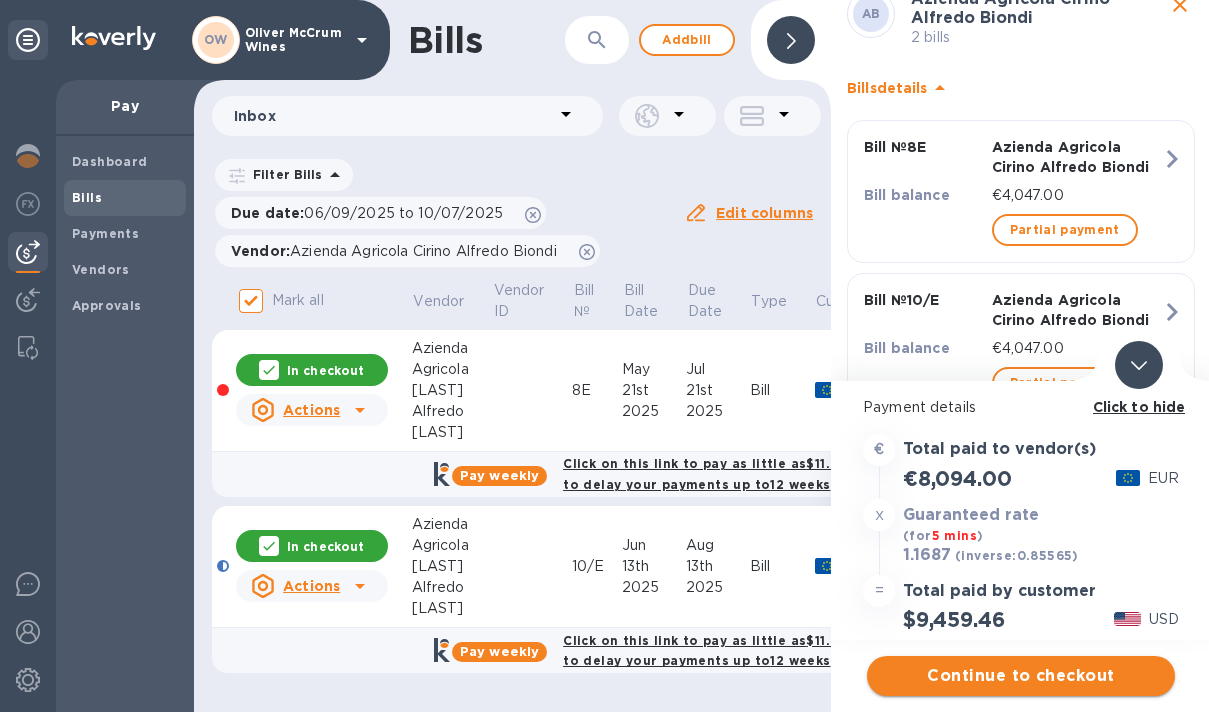 click on "Continue to checkout" at bounding box center [1021, 676] 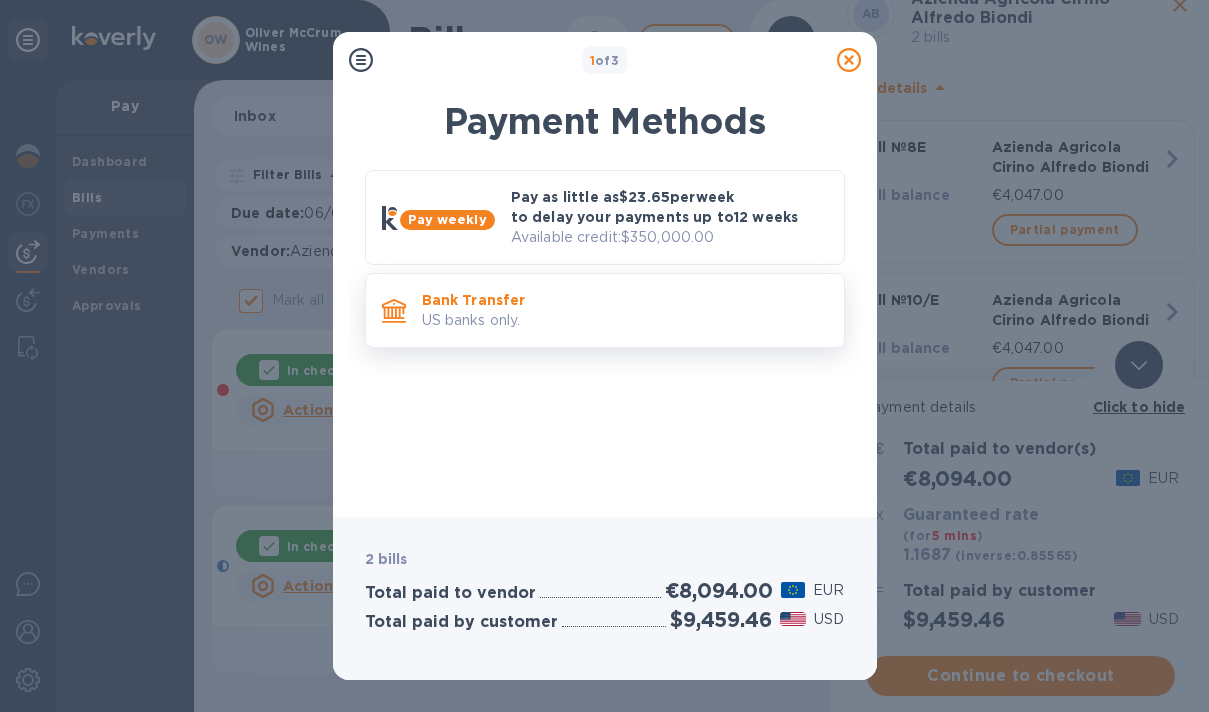 click on "Bank Transfer" at bounding box center [625, 300] 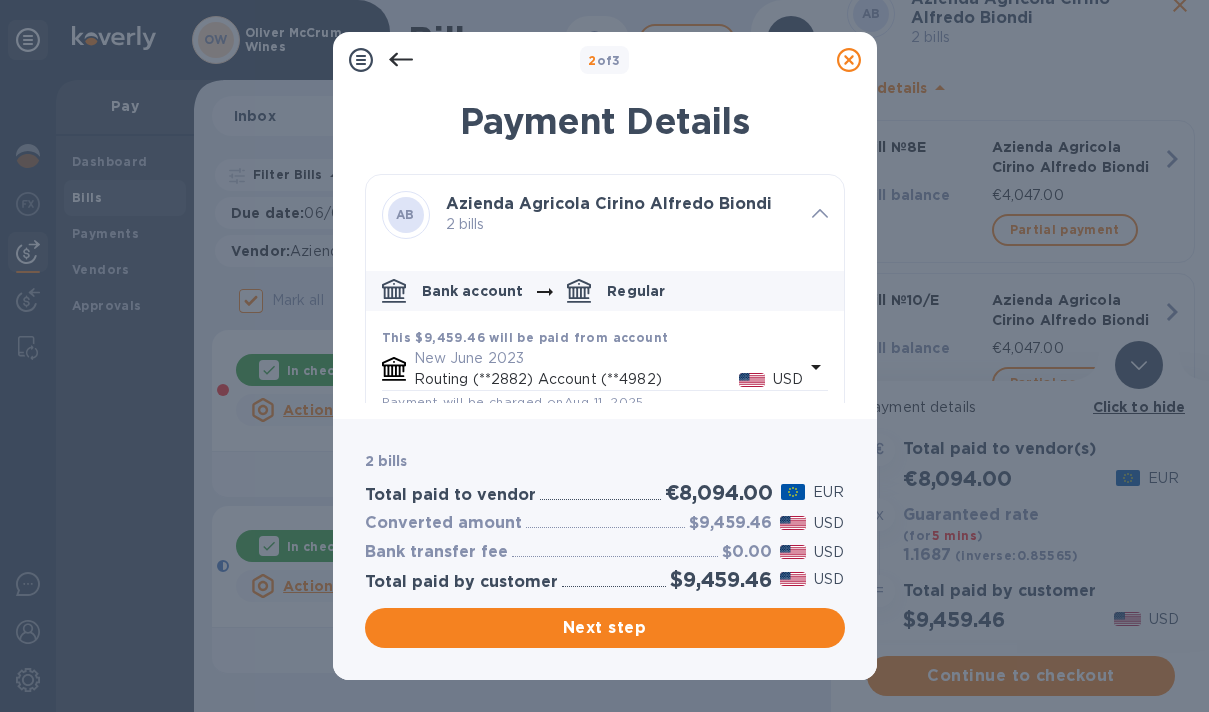 scroll, scrollTop: 0, scrollLeft: 0, axis: both 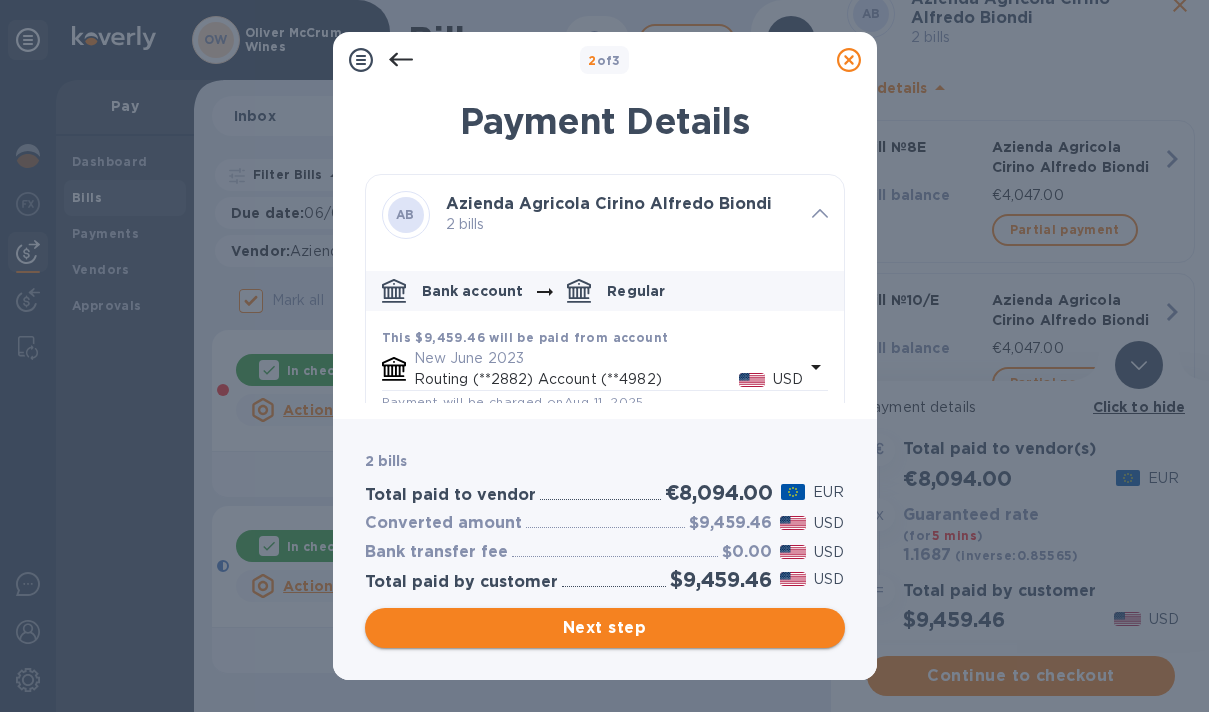 click on "Next step" at bounding box center [605, 628] 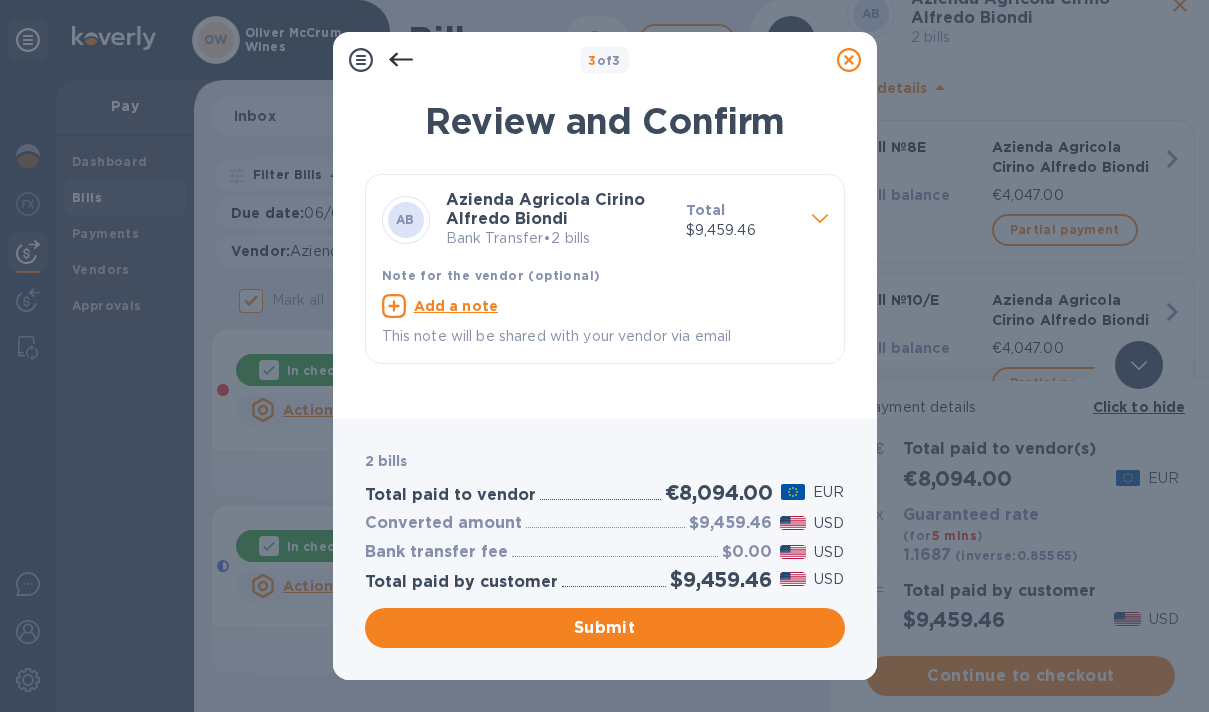 scroll, scrollTop: 0, scrollLeft: 0, axis: both 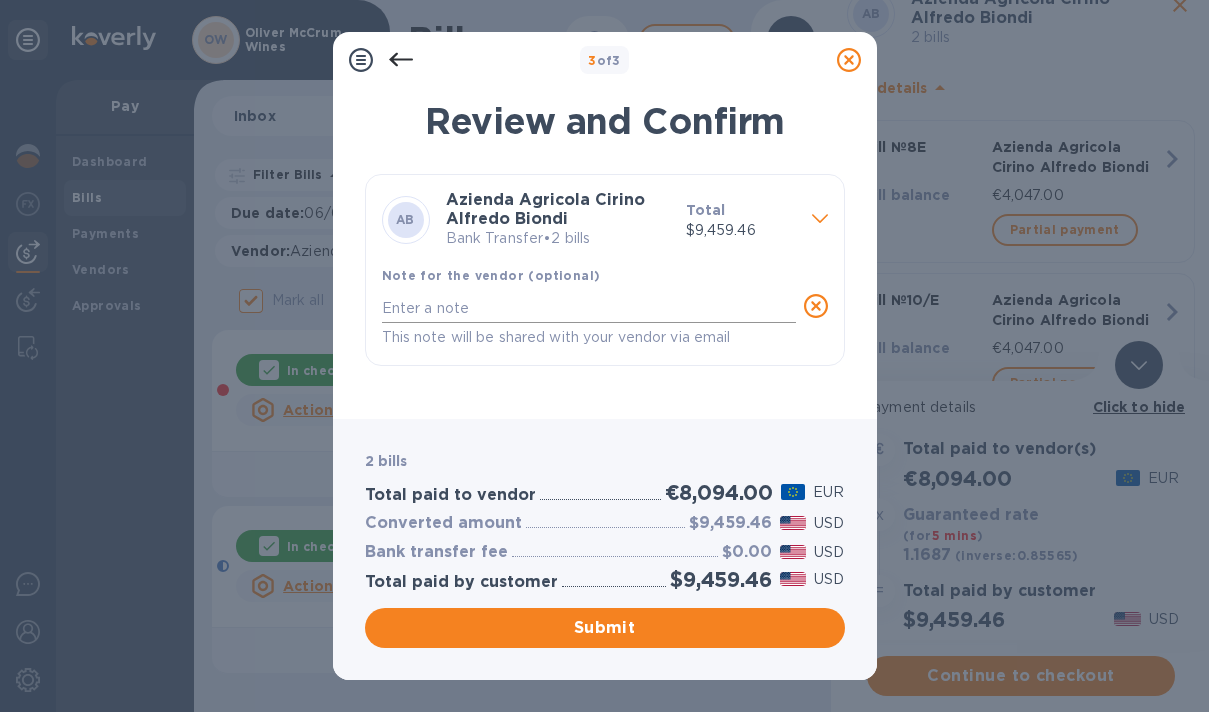 click at bounding box center (589, 308) 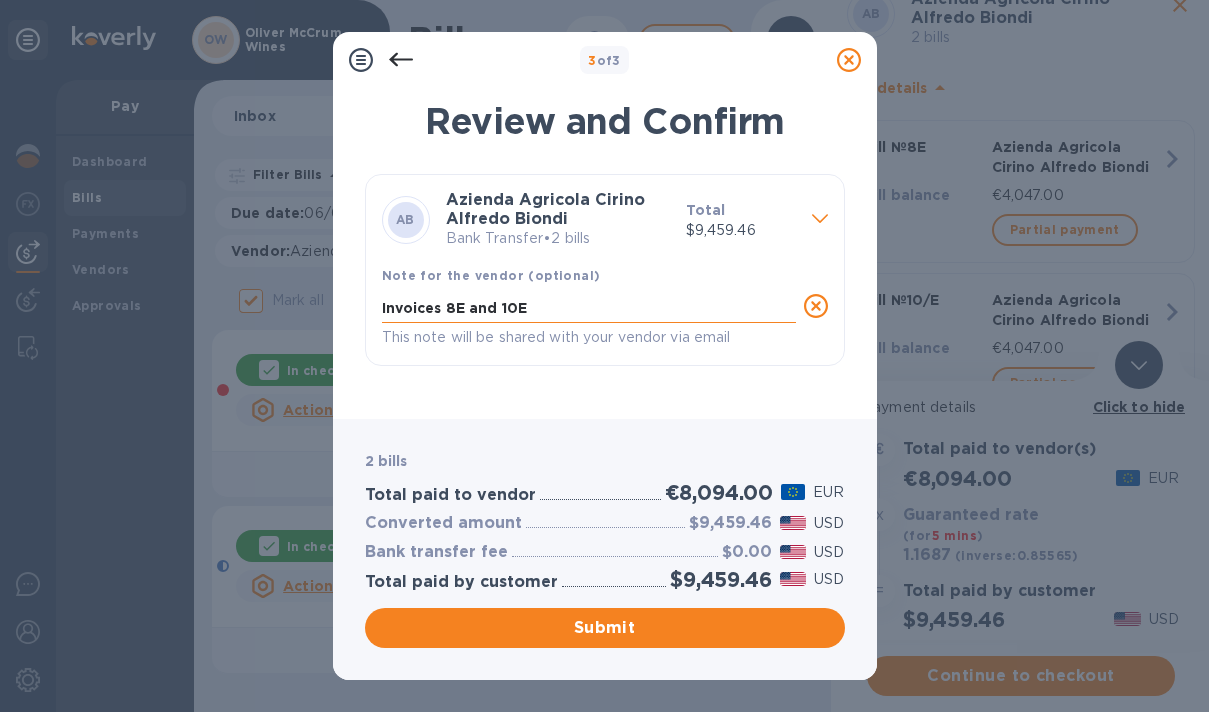 click on "Invoices 8E and 10E" at bounding box center [589, 308] 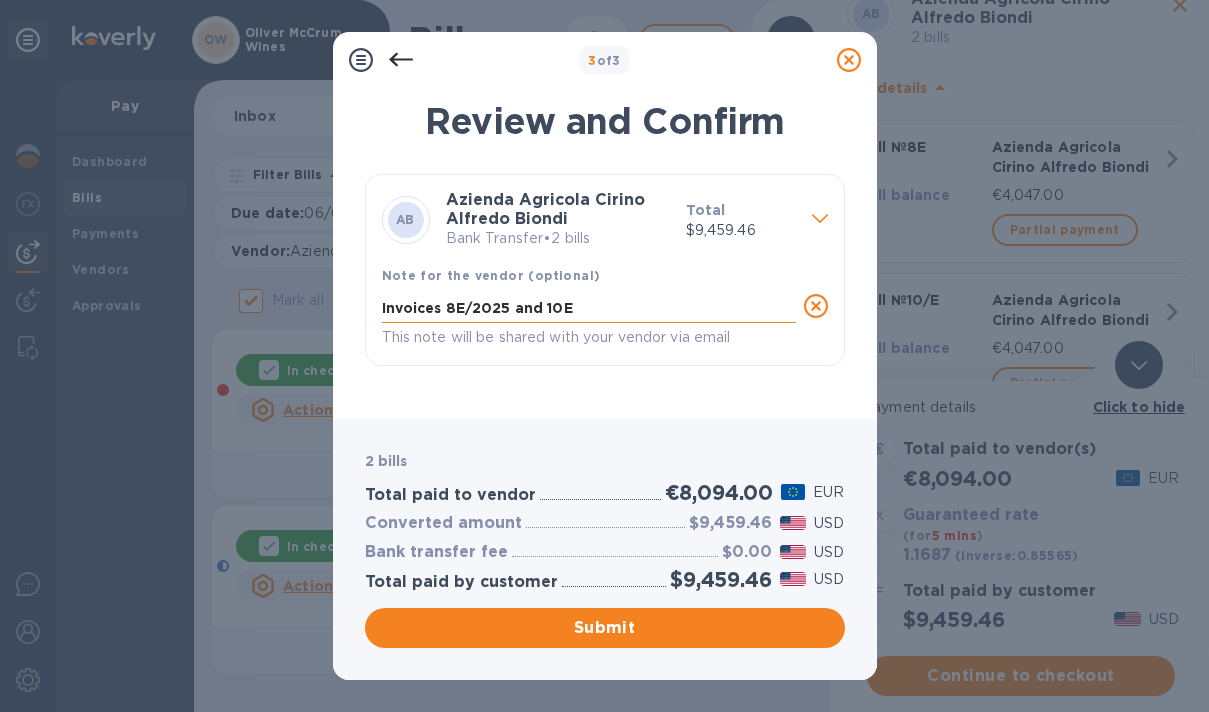 click on "Invoices 8E/2025 and 10E" at bounding box center [589, 308] 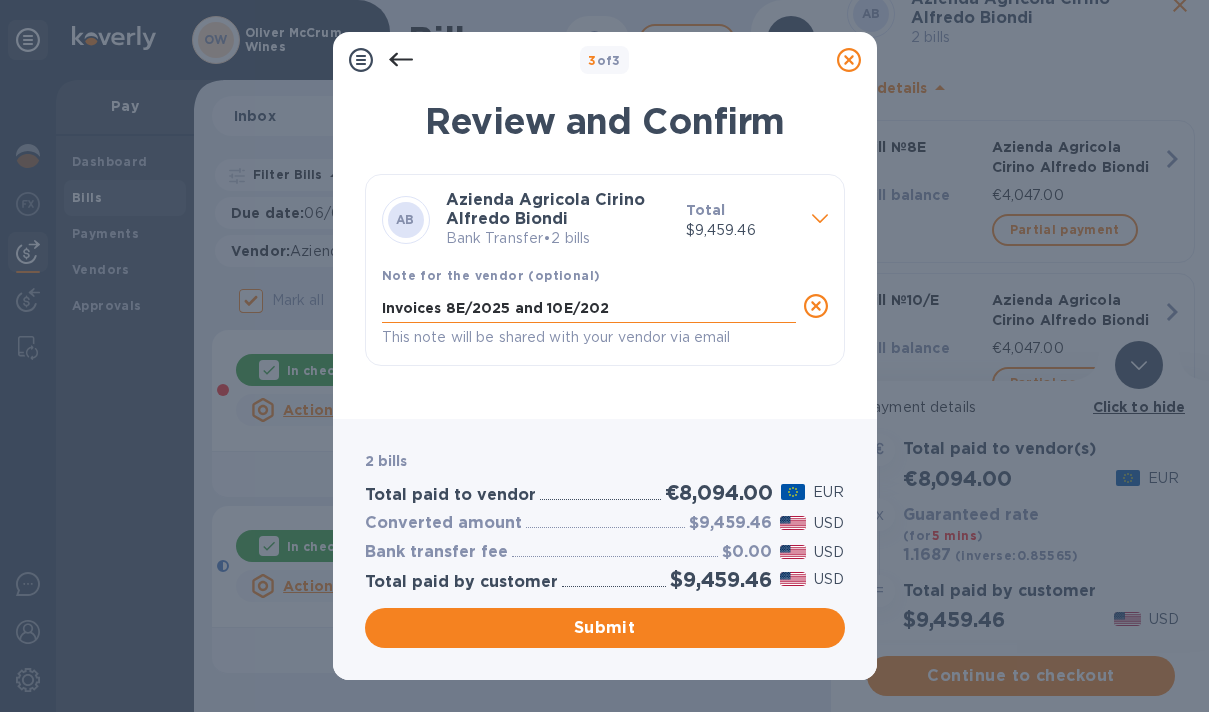 type on "Invoices 8E/2025 and 10E/2025" 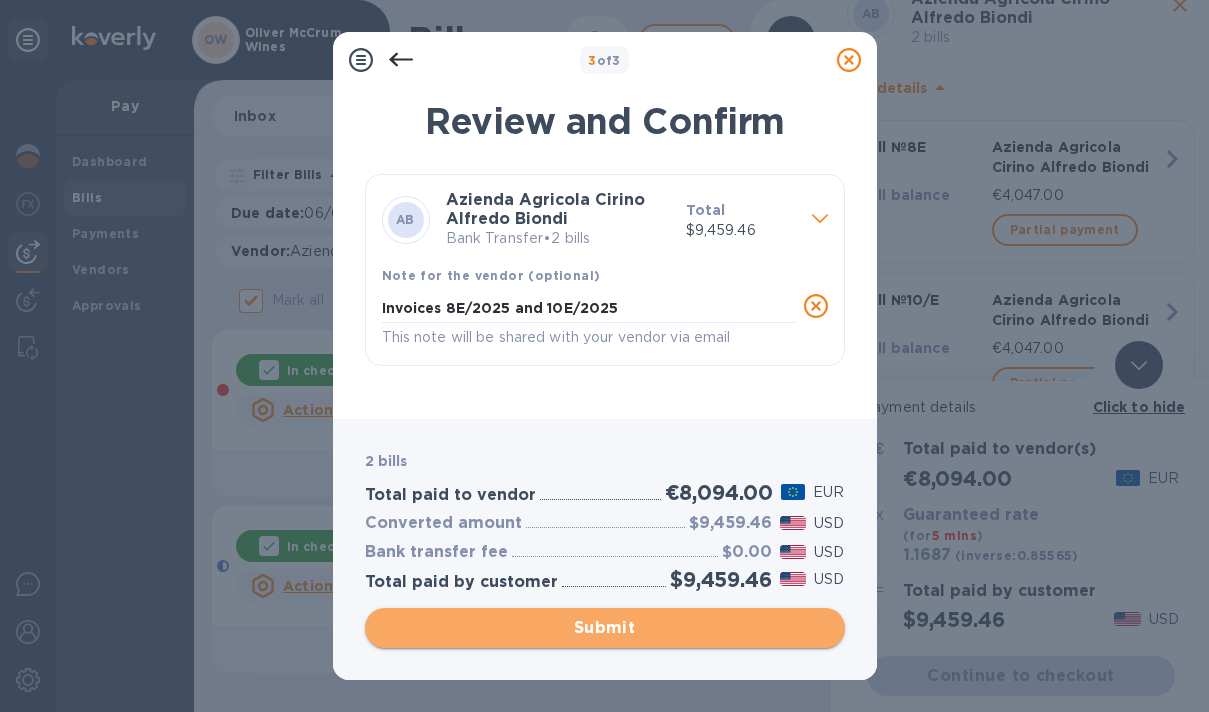click on "Submit" at bounding box center (605, 628) 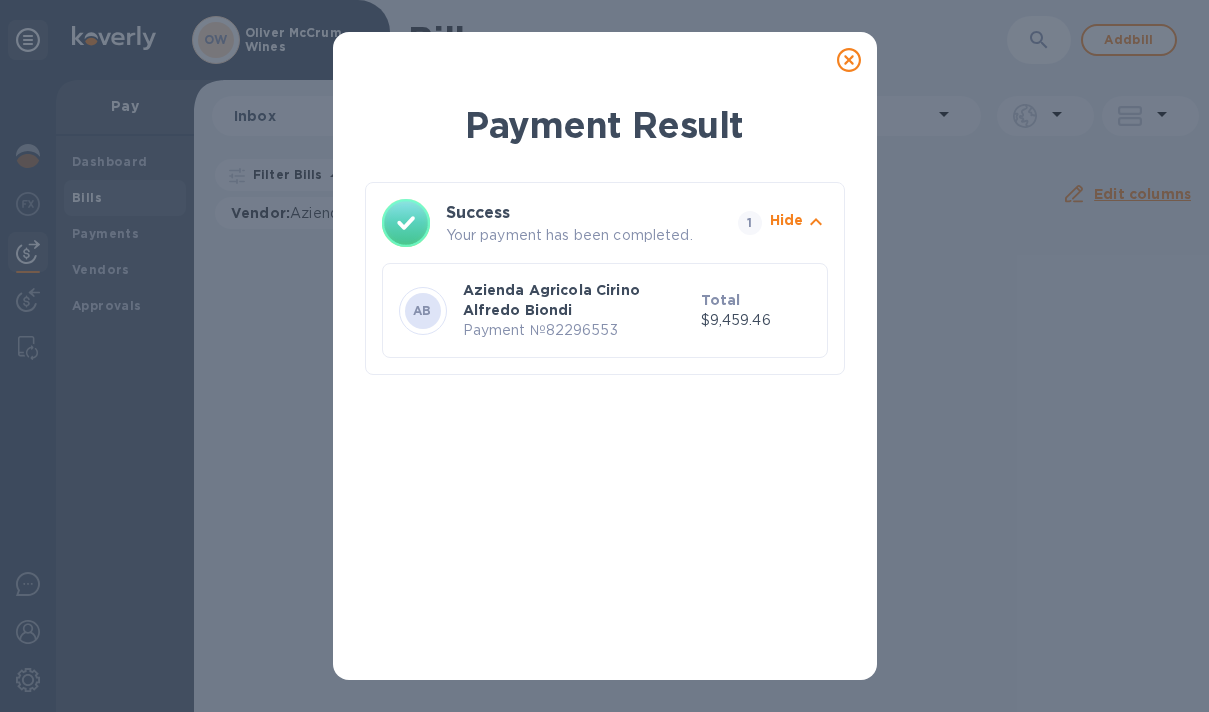 click on "Payment № 82296553" at bounding box center [578, 330] 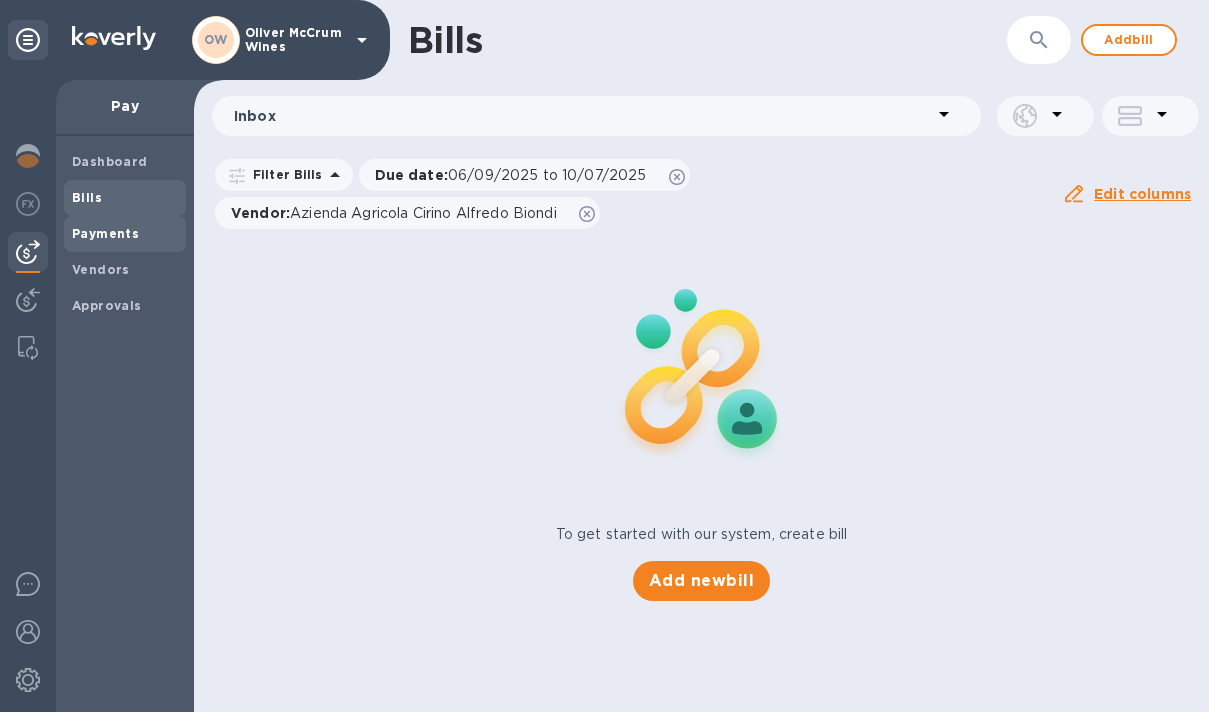 click on "Payments" at bounding box center (105, 233) 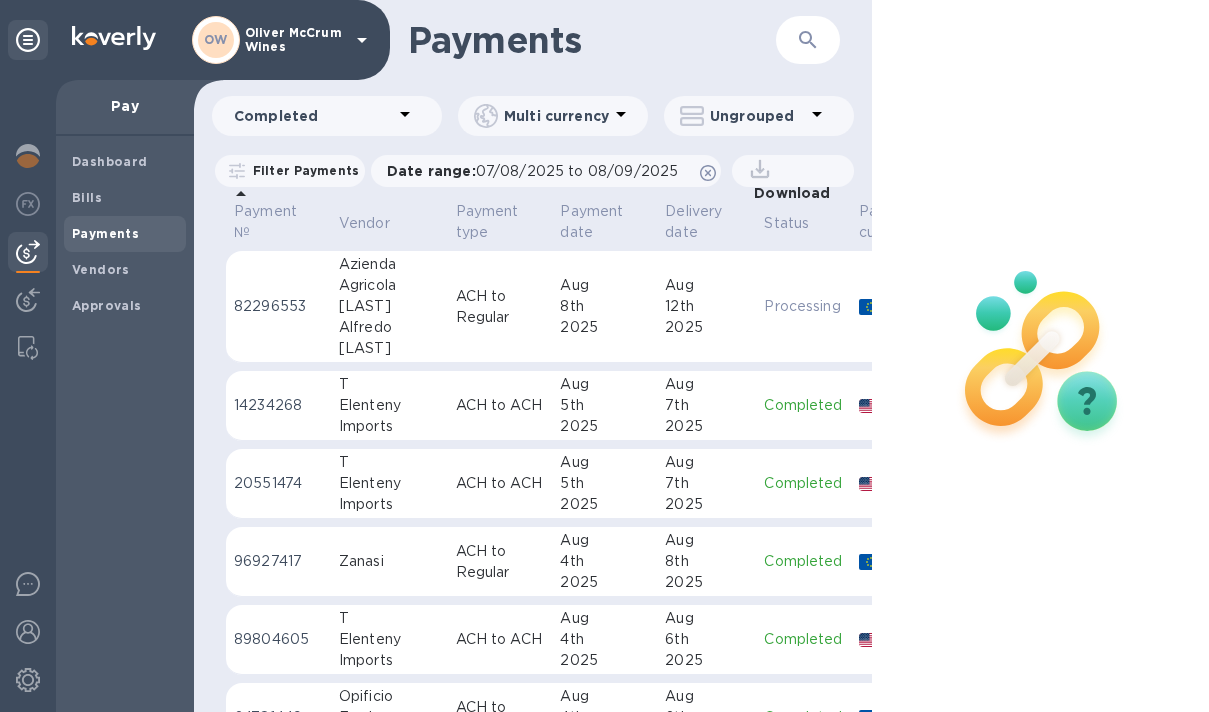 click on "82296553" at bounding box center [278, 307] 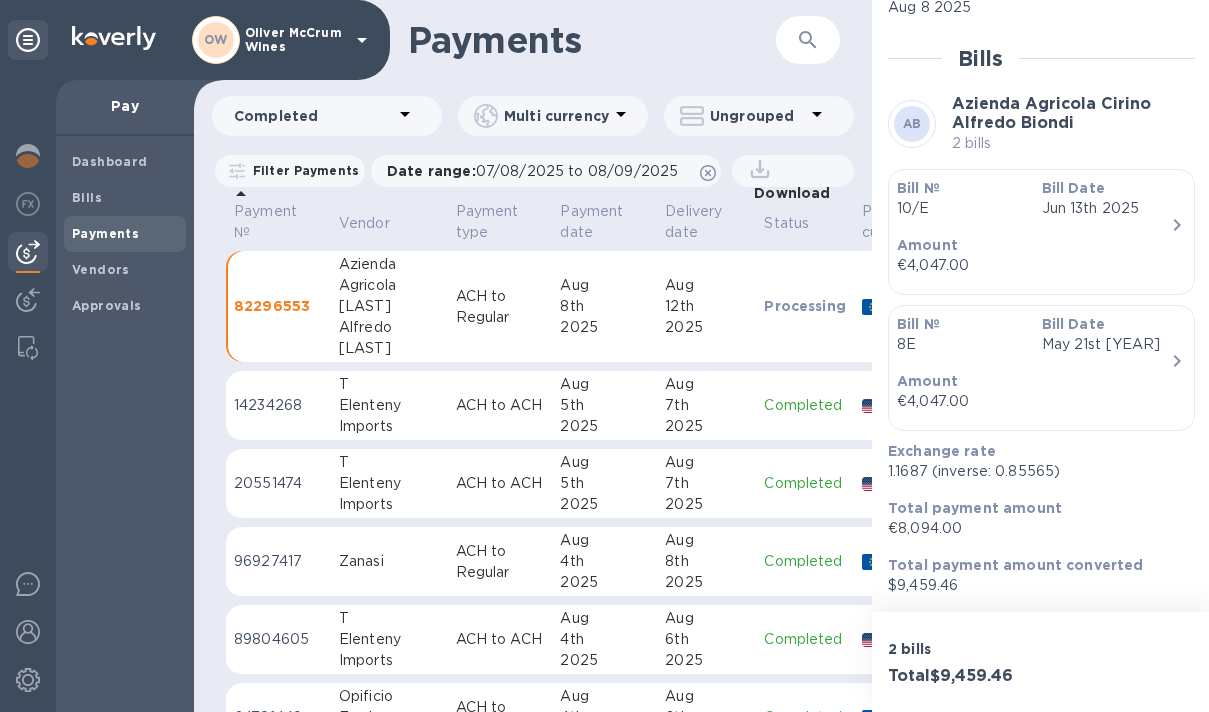 scroll, scrollTop: 417, scrollLeft: 0, axis: vertical 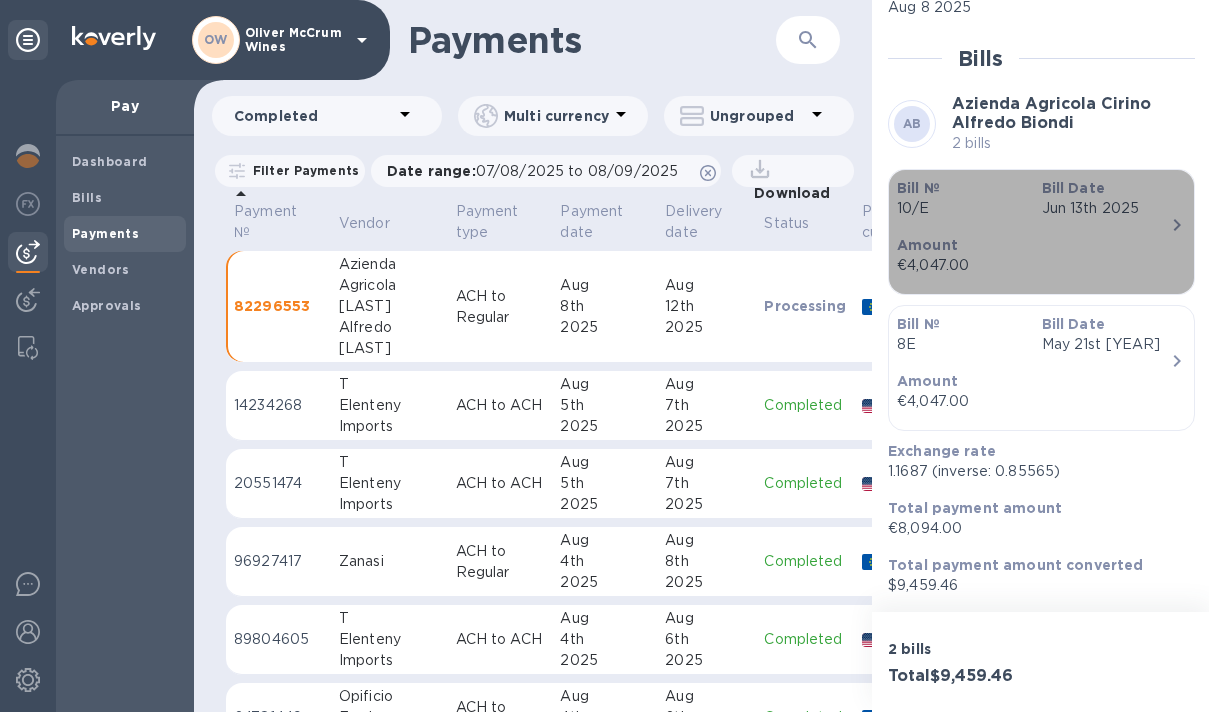 click 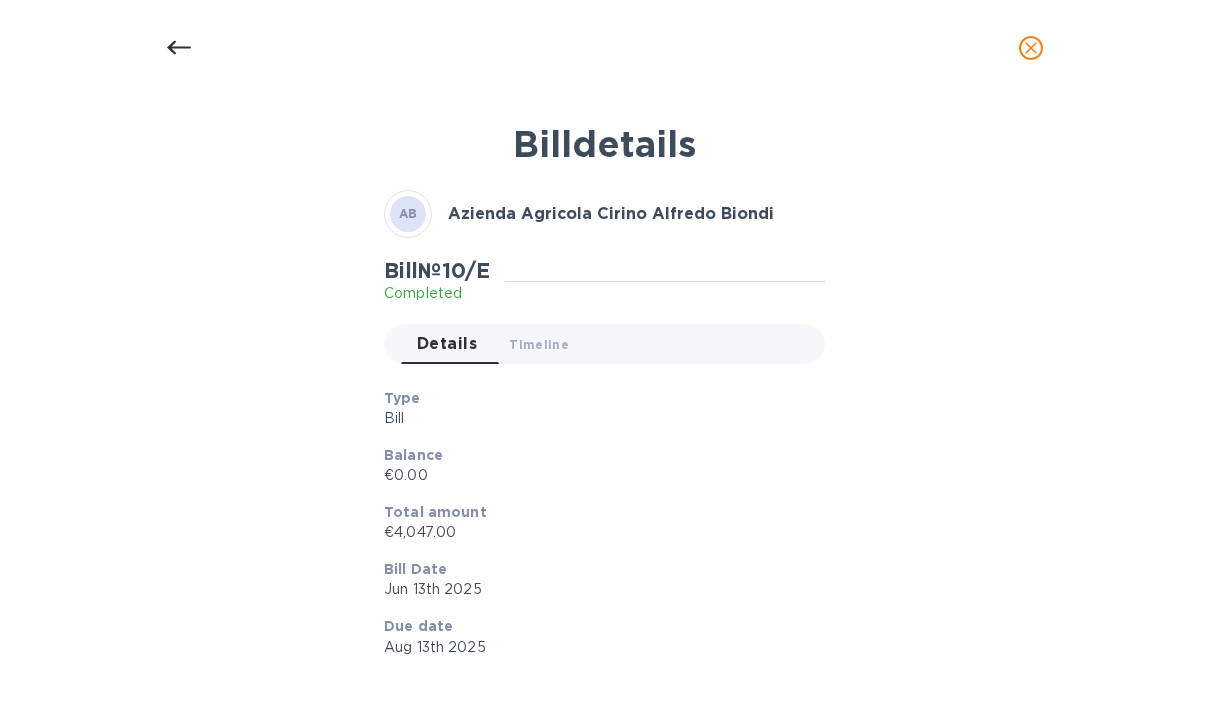 scroll, scrollTop: 0, scrollLeft: 0, axis: both 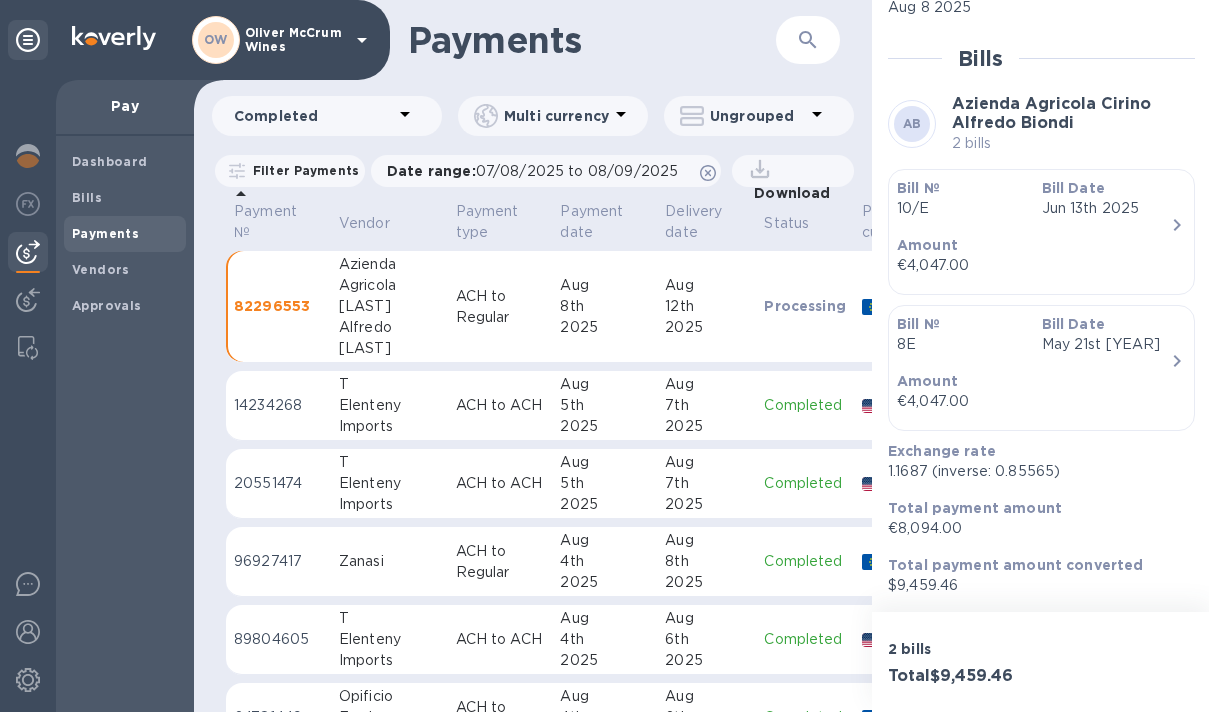 click 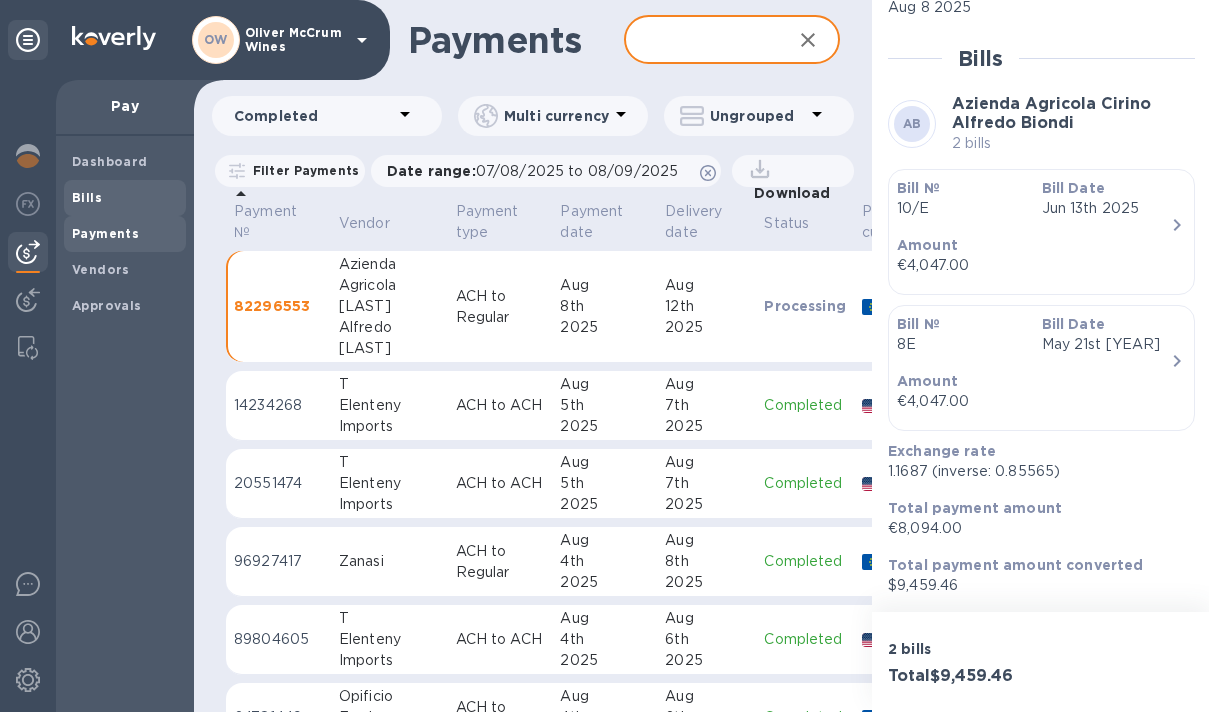 click on "Bills" at bounding box center (87, 197) 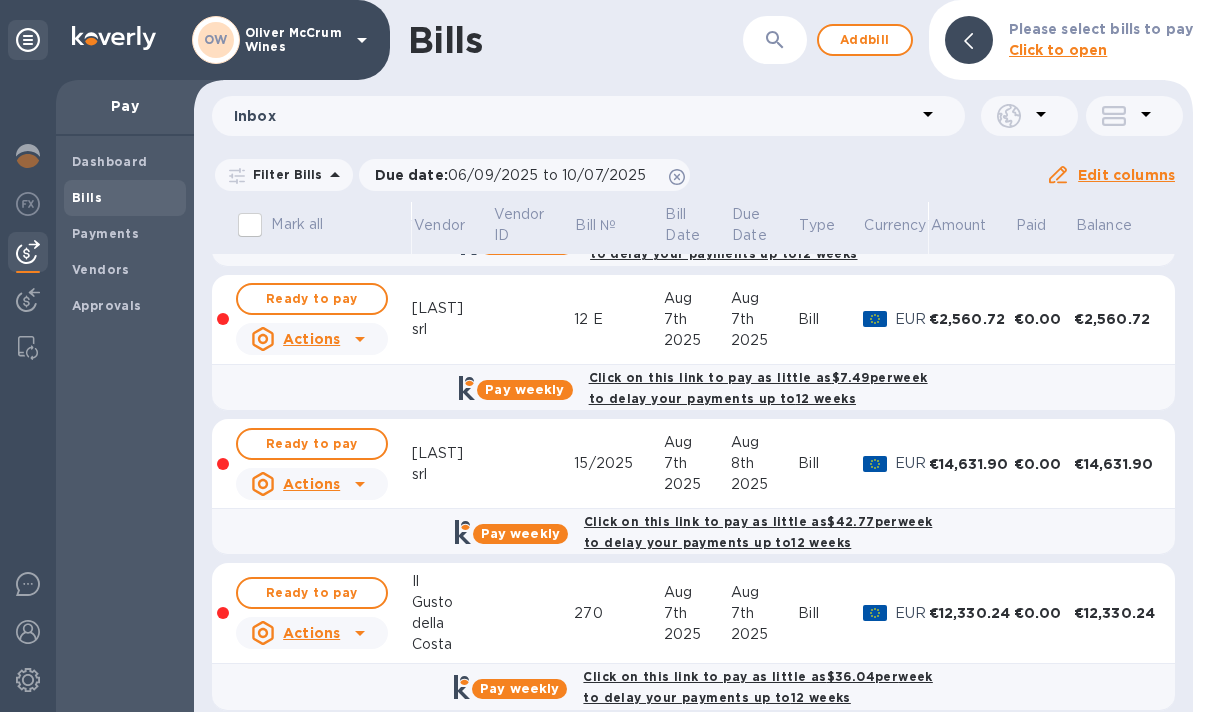 scroll, scrollTop: 2027, scrollLeft: 0, axis: vertical 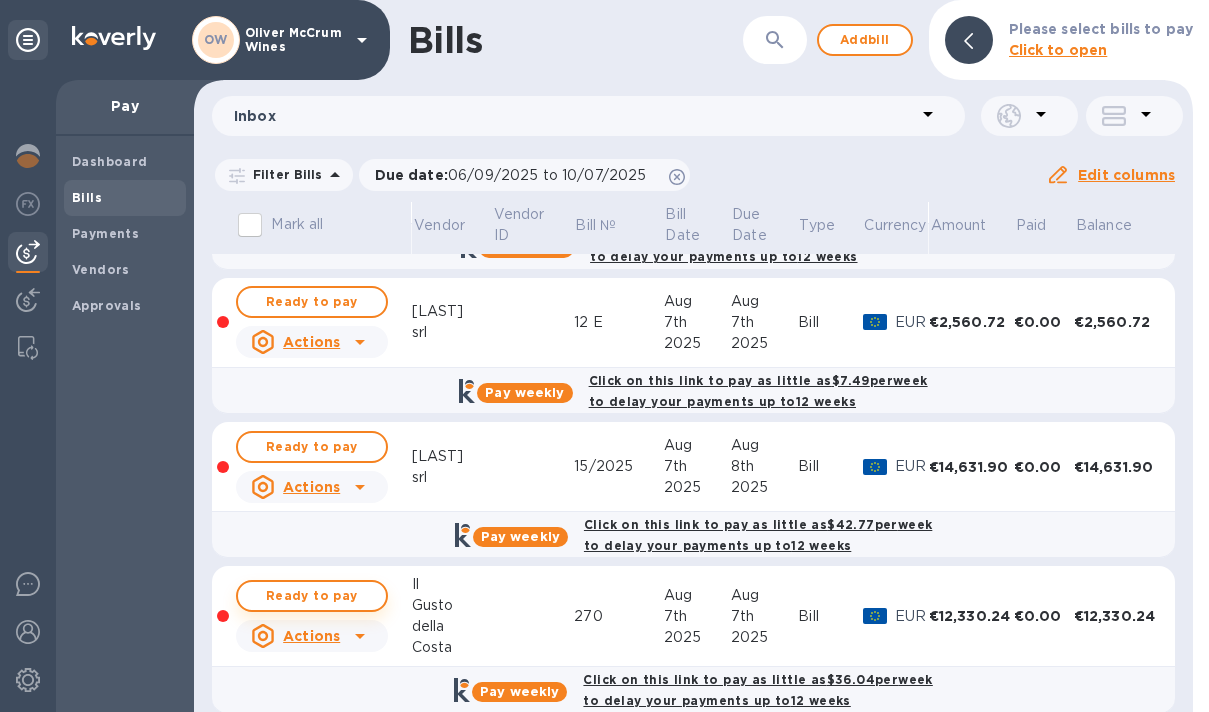 click on "Ready to pay" at bounding box center [312, 596] 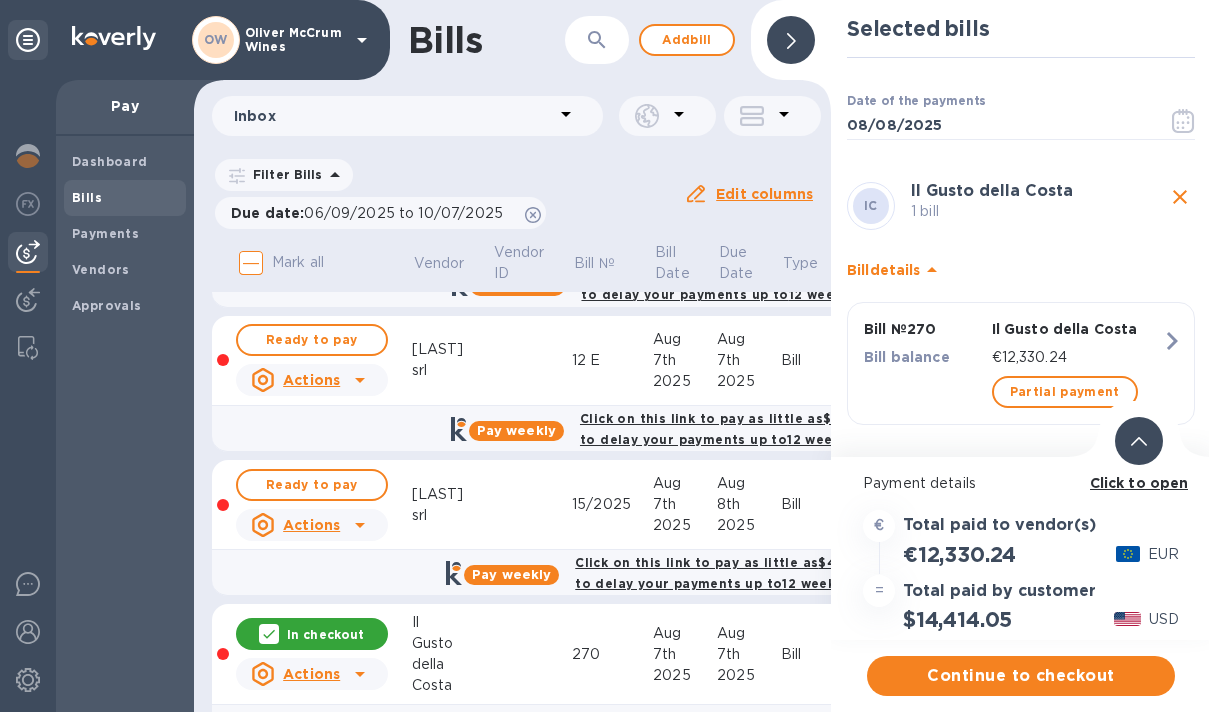 scroll, scrollTop: 0, scrollLeft: 0, axis: both 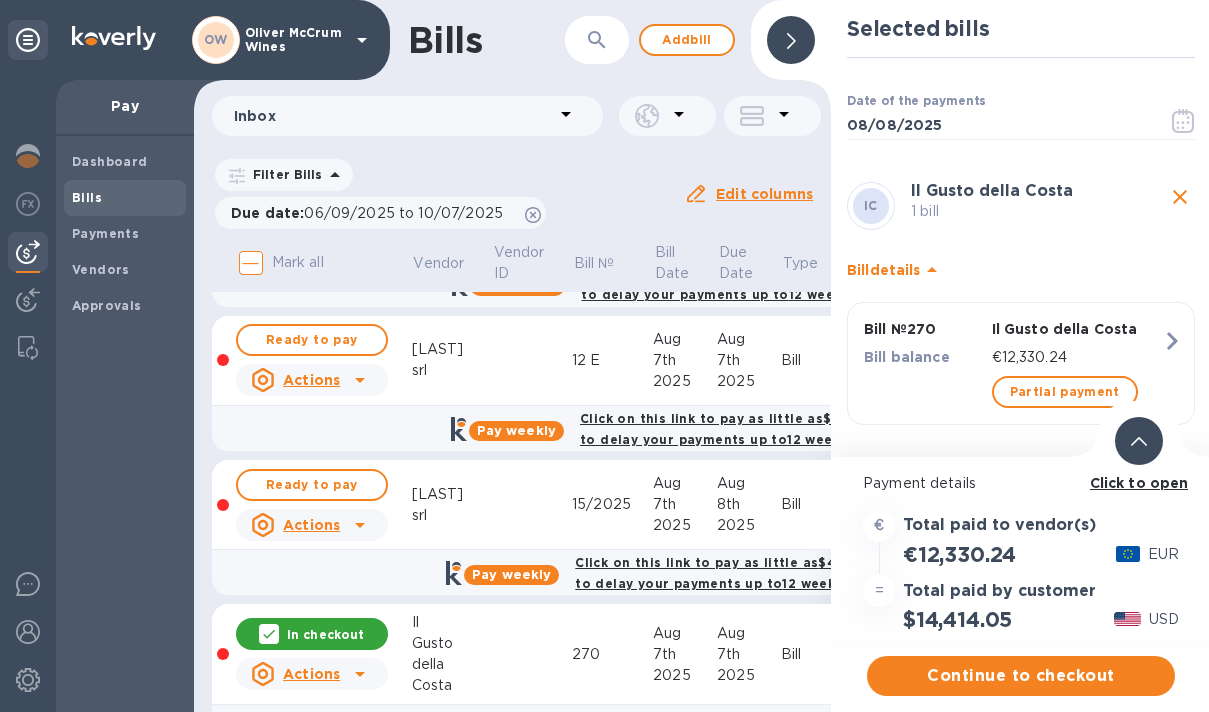 click on "€12,330.24" at bounding box center (959, 554) 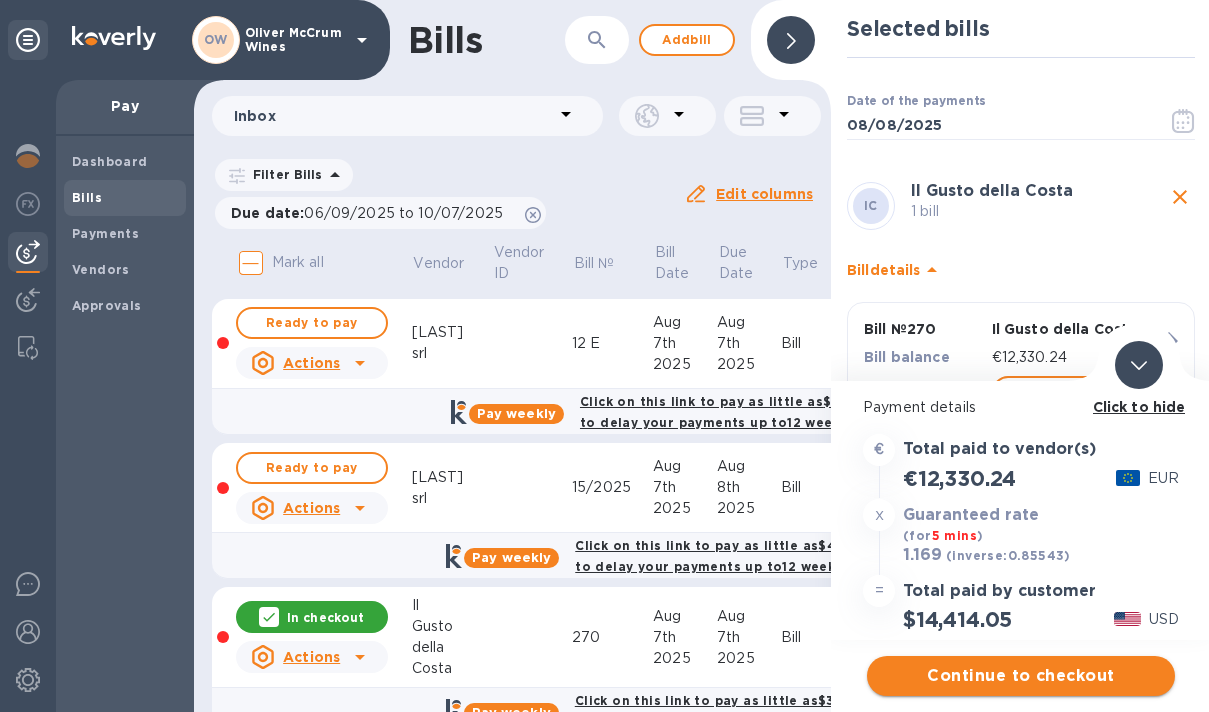 scroll, scrollTop: 2043, scrollLeft: 0, axis: vertical 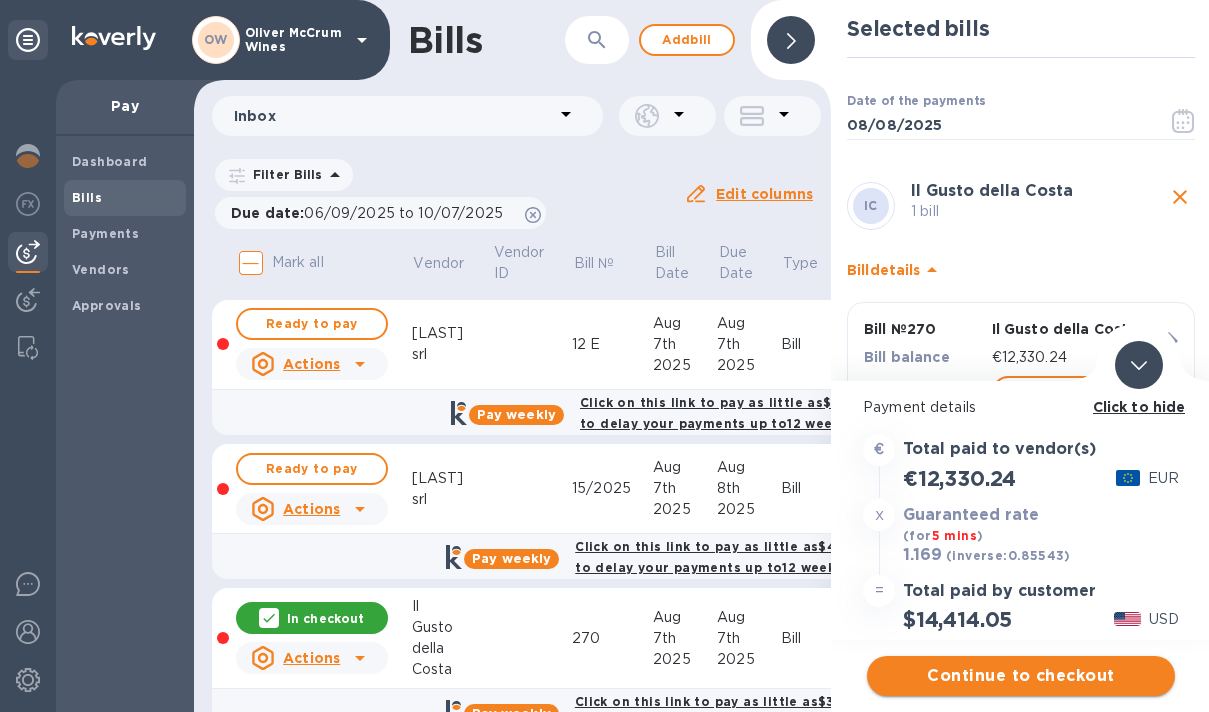 click on "Continue to checkout" at bounding box center [1021, 676] 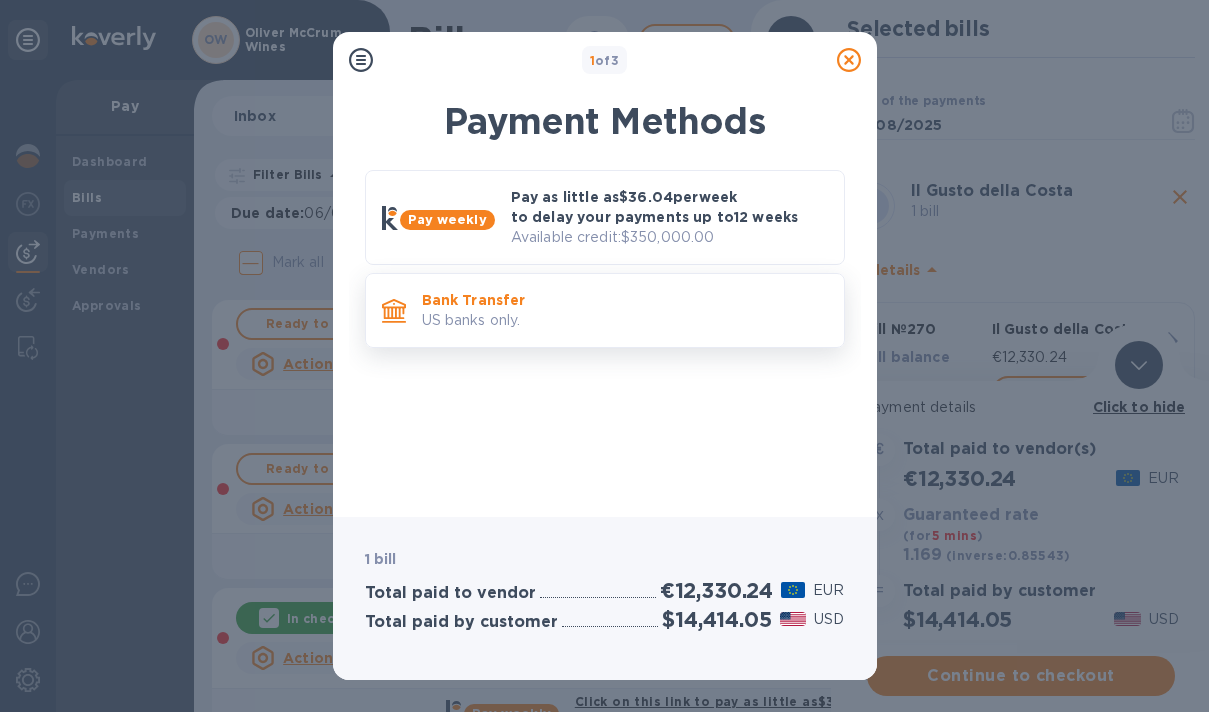 click on "Bank Transfer" at bounding box center (625, 300) 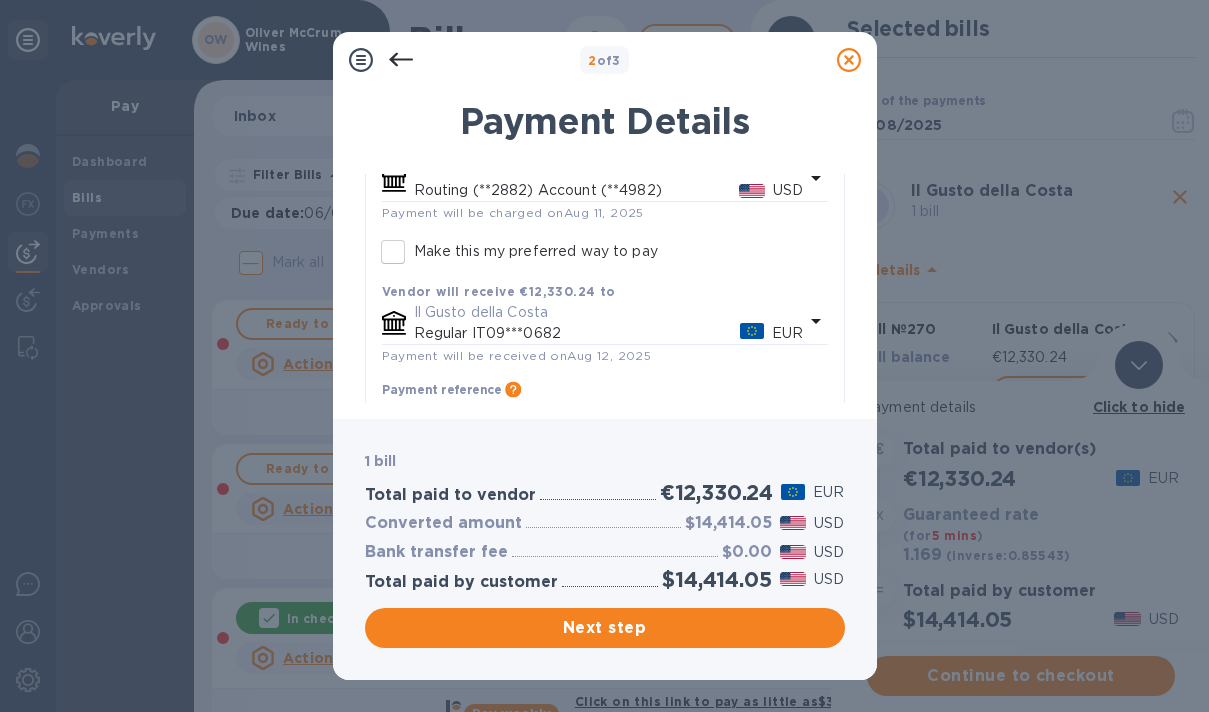 scroll, scrollTop: 194, scrollLeft: 0, axis: vertical 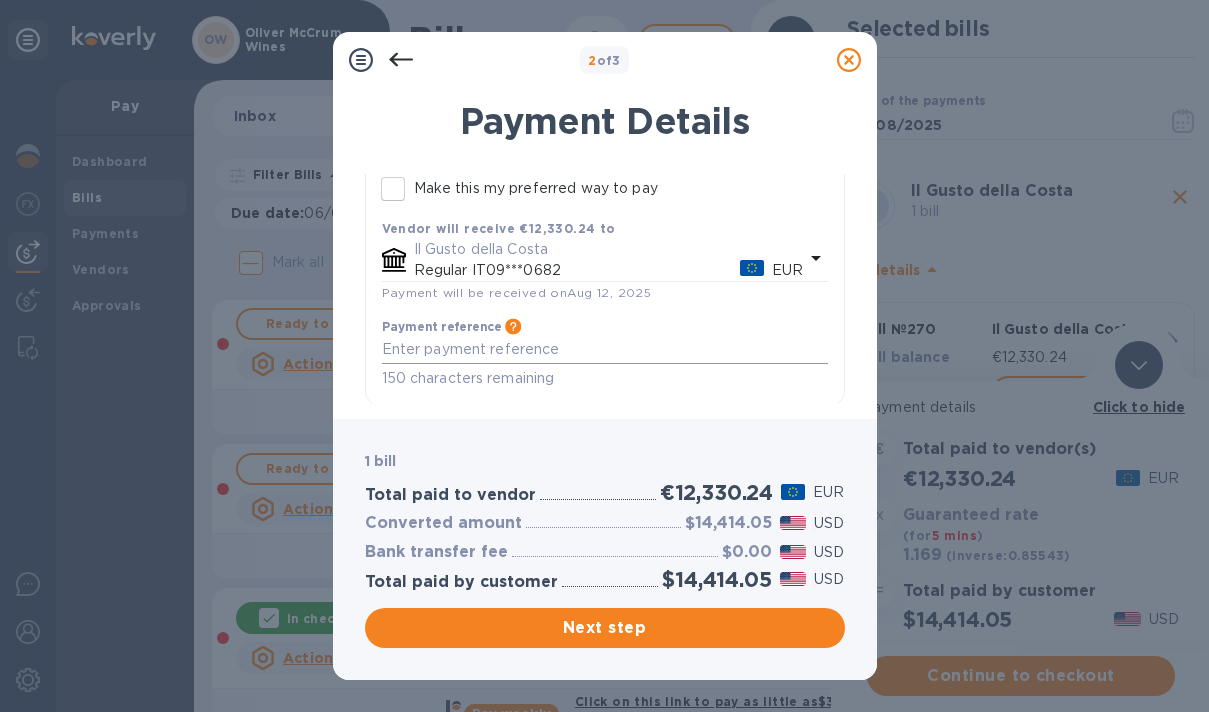 click at bounding box center [605, 349] 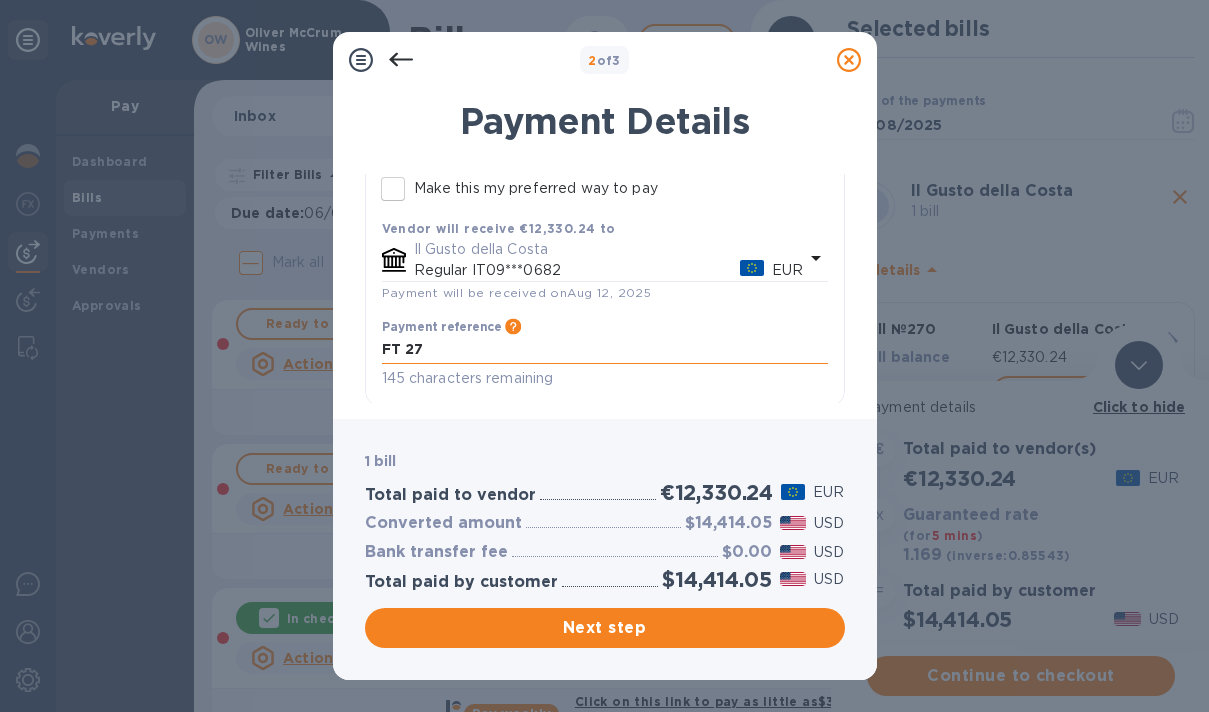 type on "FT 270" 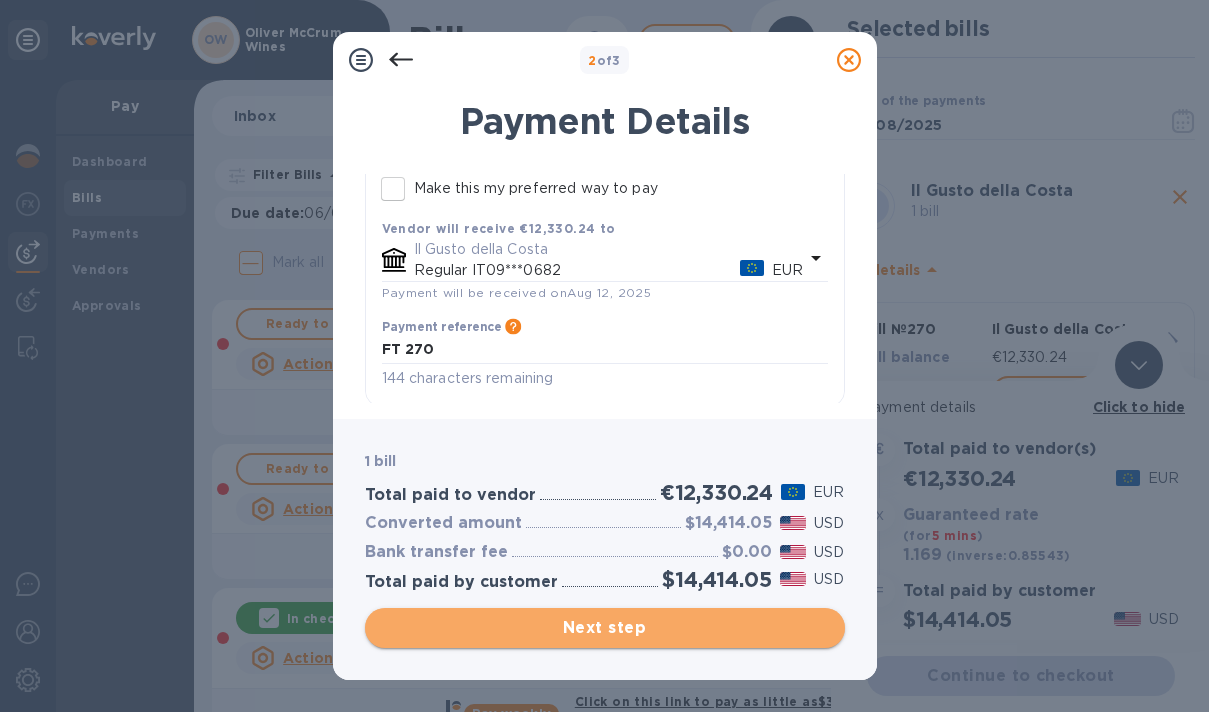 click on "Next step" at bounding box center [605, 628] 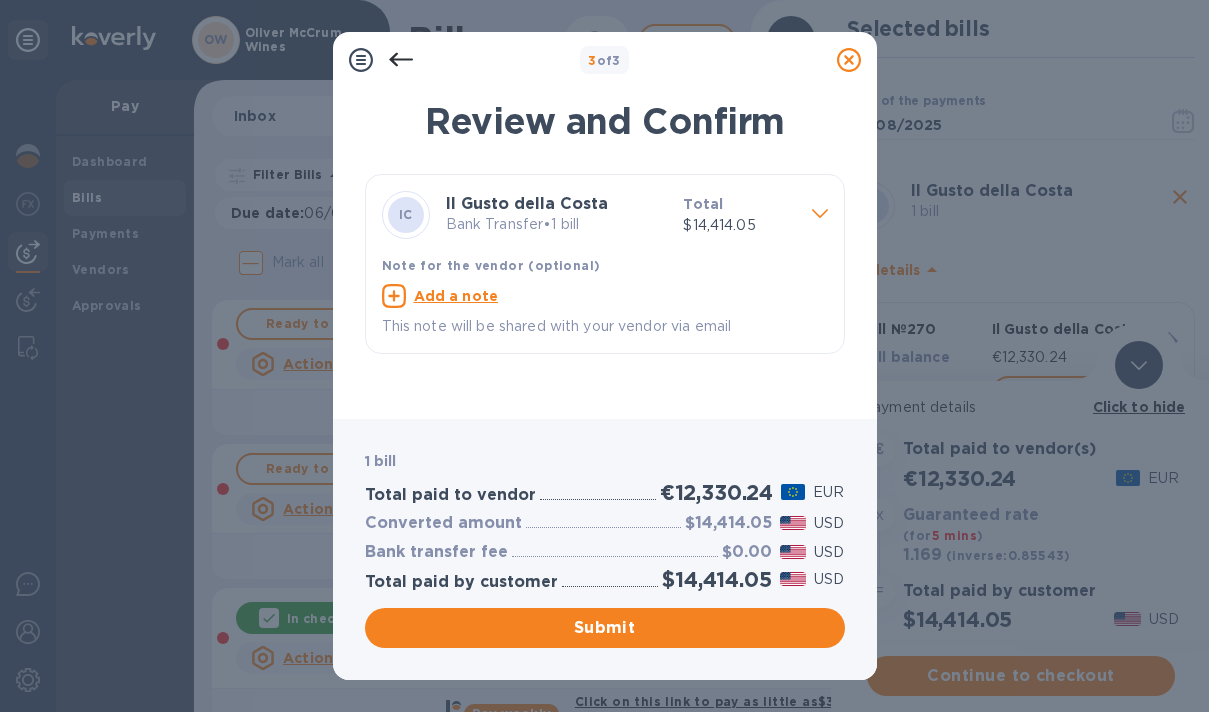 click on "Add a note" at bounding box center [456, 296] 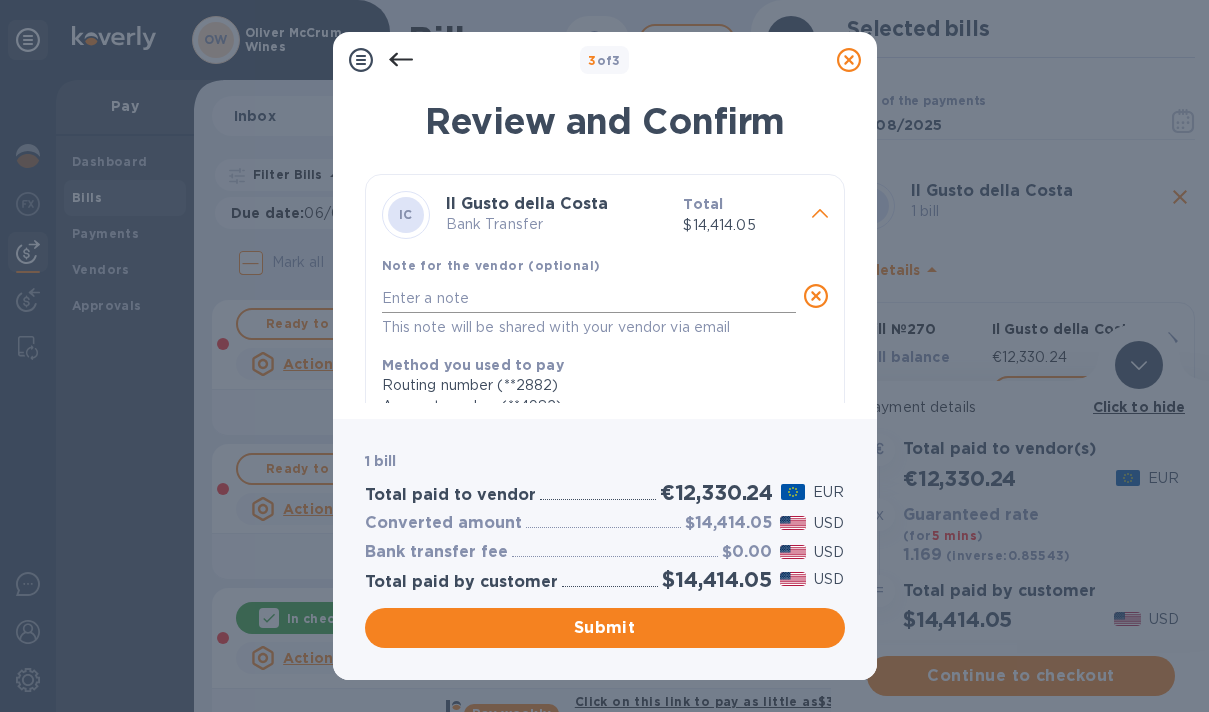 click at bounding box center (589, 298) 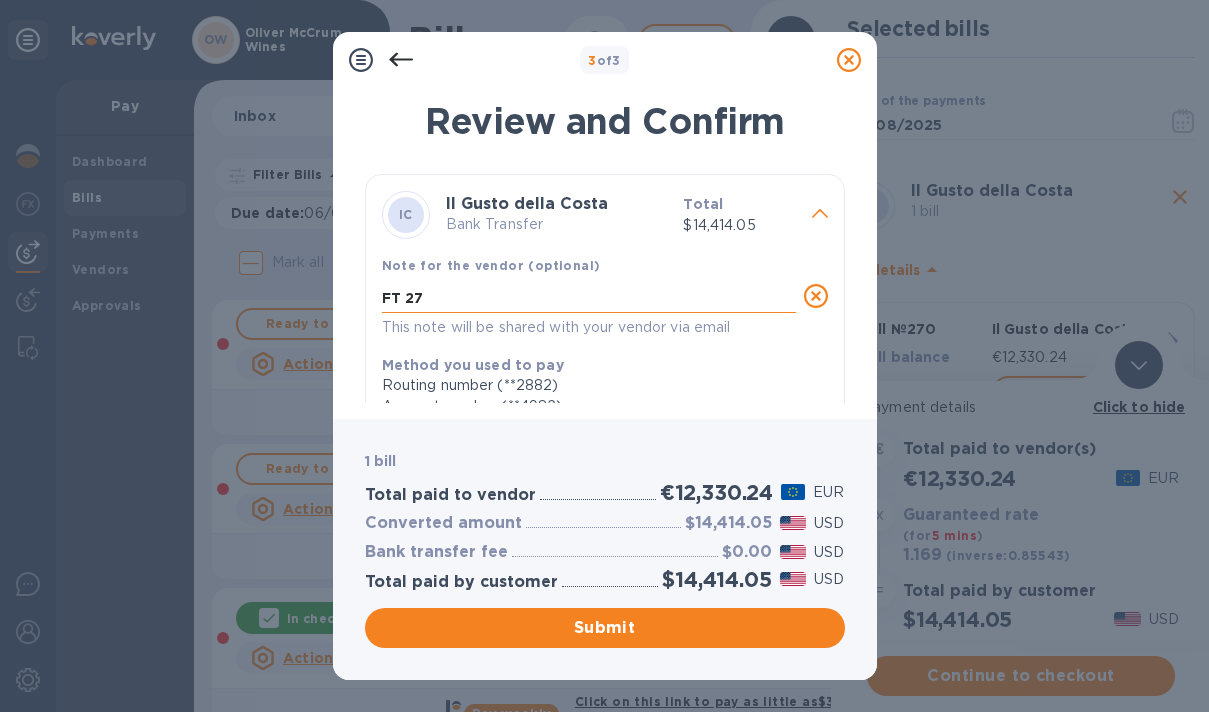 type on "FT 270" 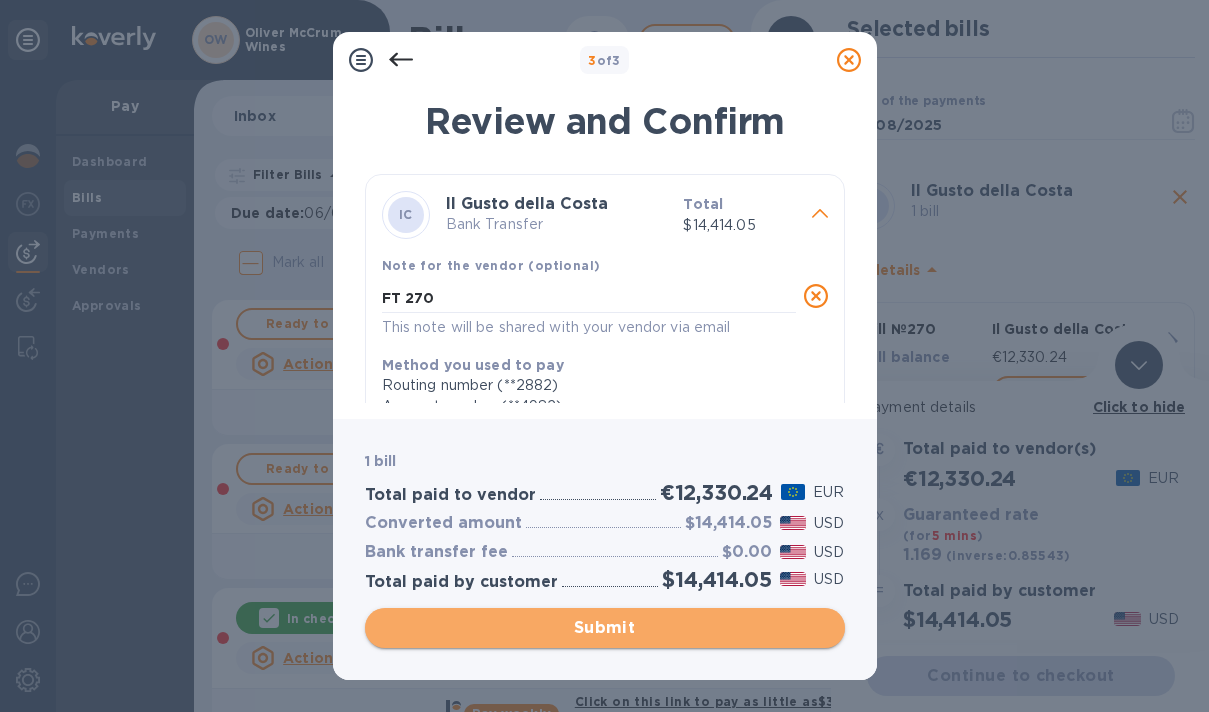 click on "Submit" at bounding box center [605, 628] 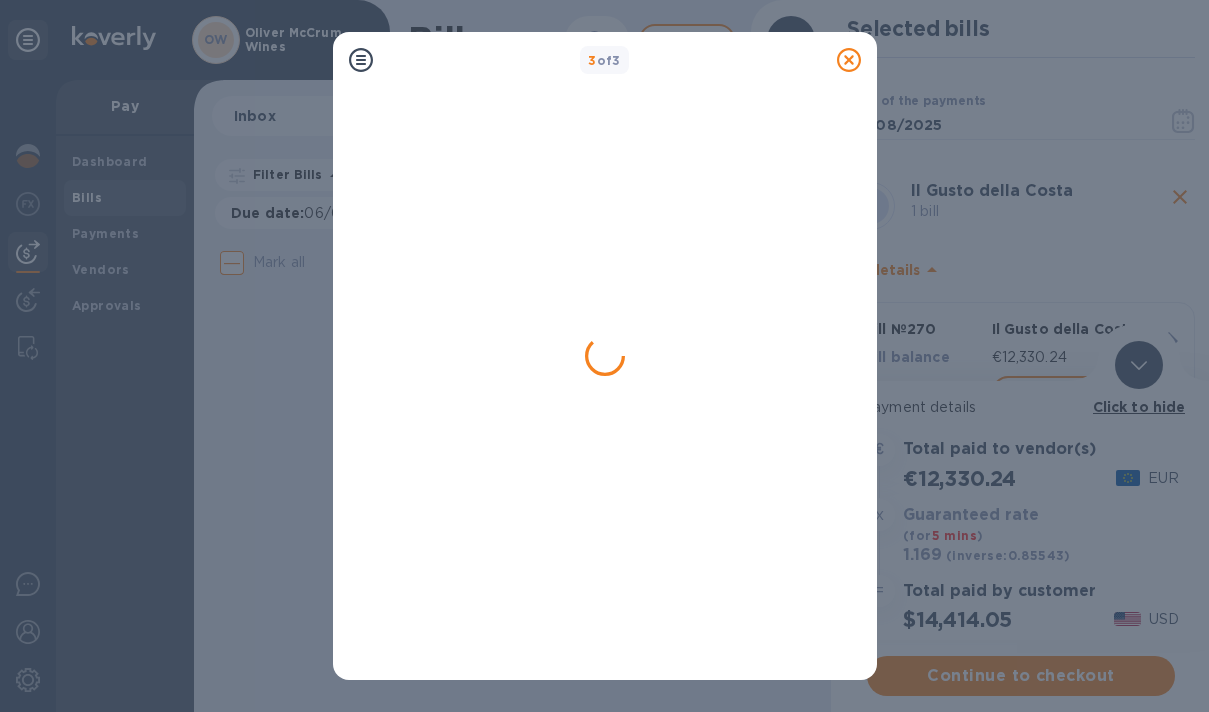 scroll, scrollTop: 0, scrollLeft: 0, axis: both 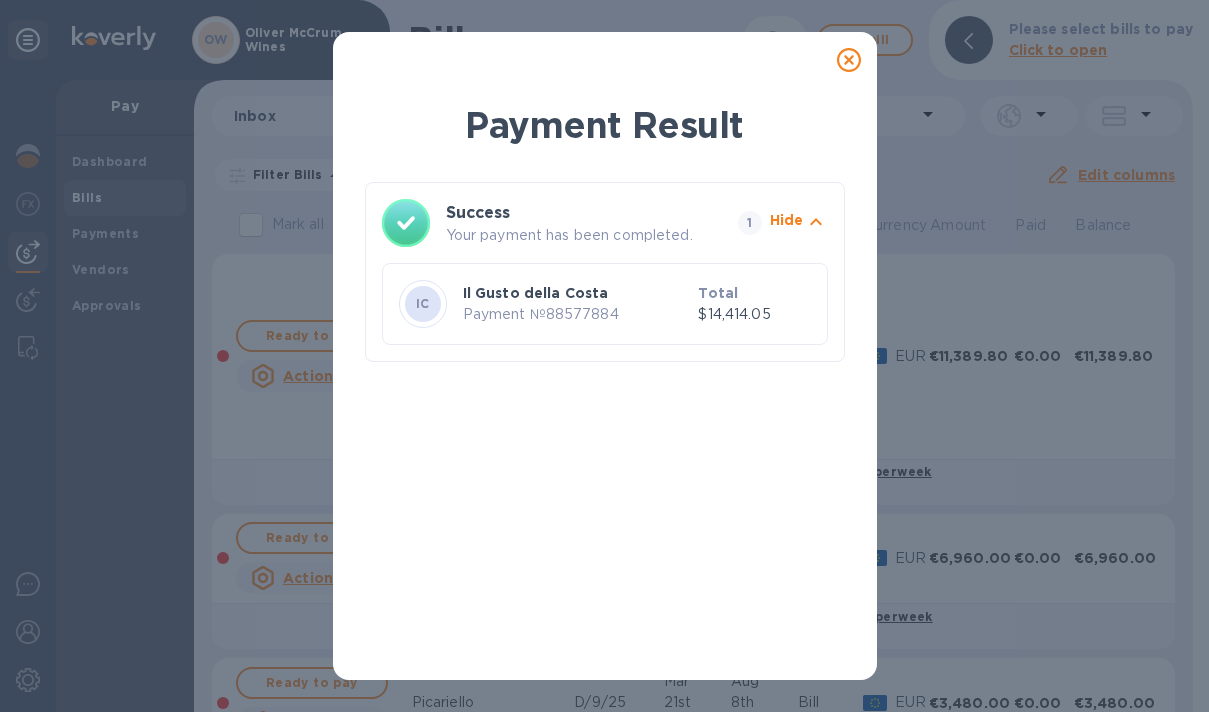 click 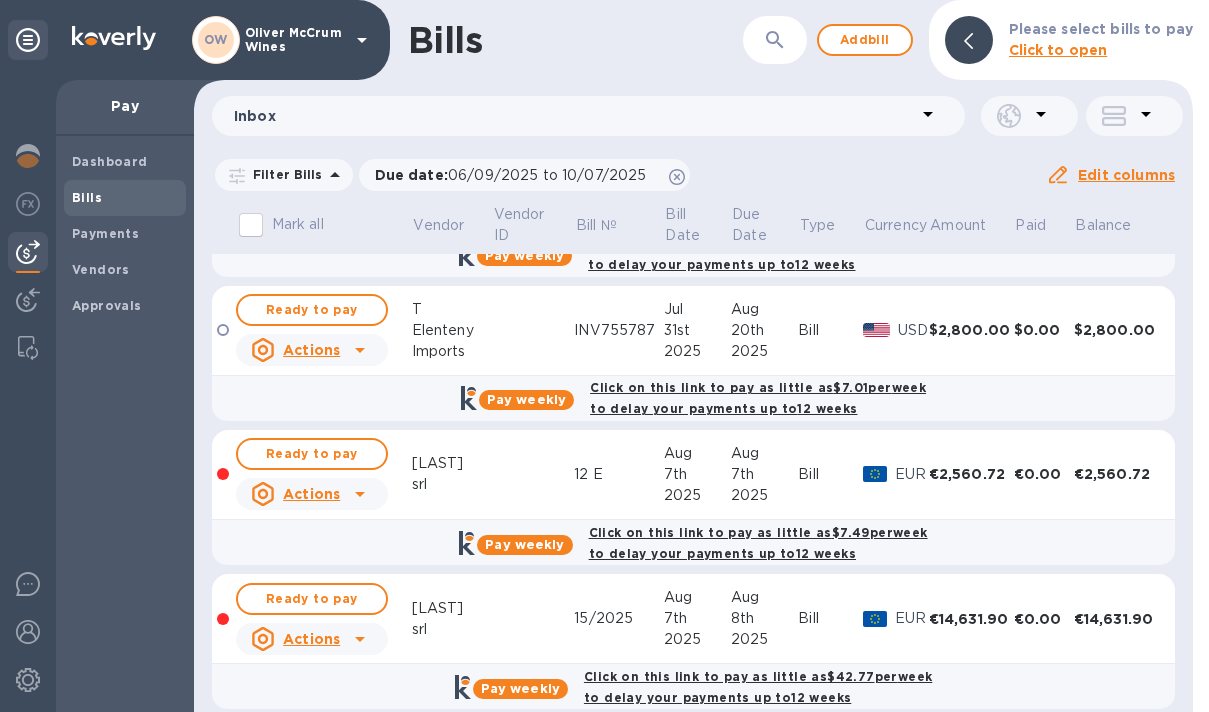 scroll, scrollTop: 1874, scrollLeft: 0, axis: vertical 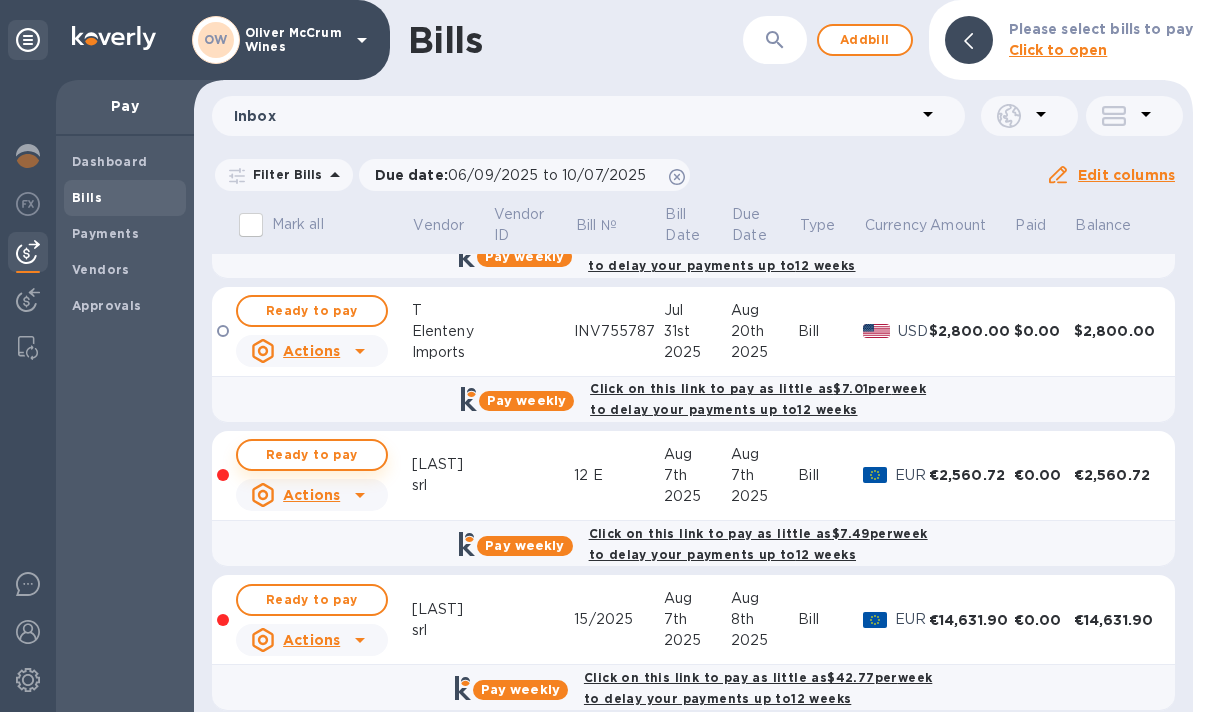 click on "Ready to pay" at bounding box center [312, 455] 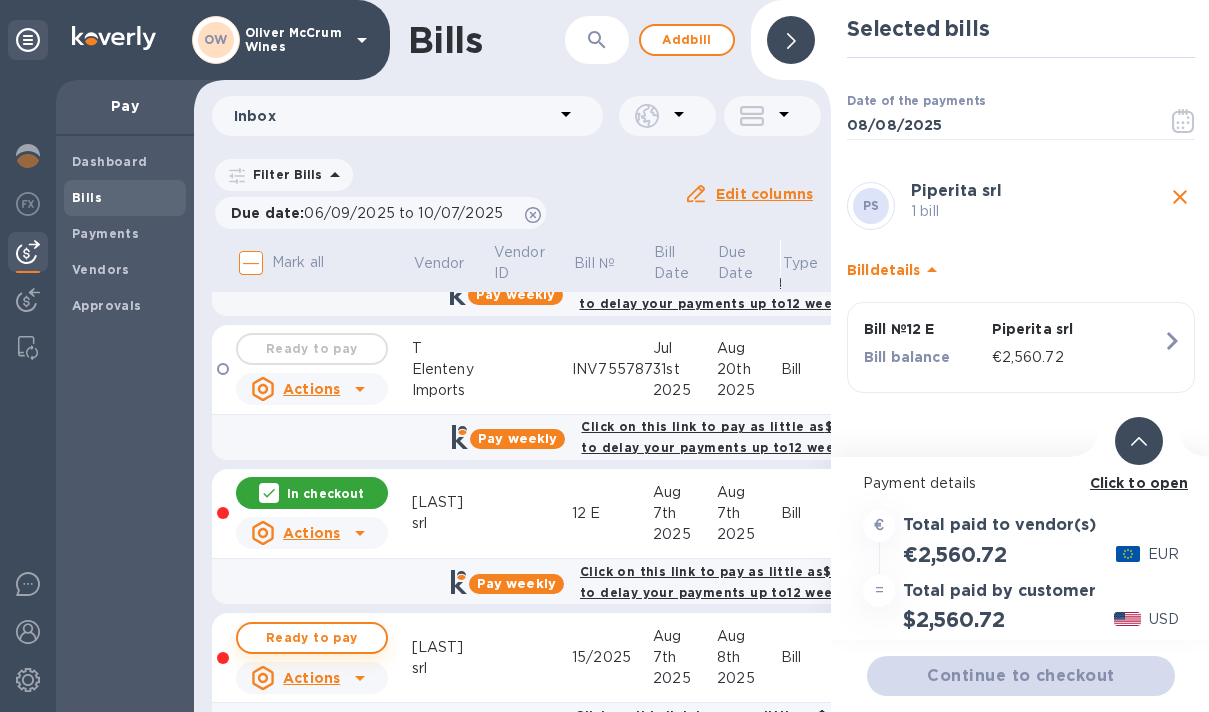 click on "Ready to pay" at bounding box center [312, 638] 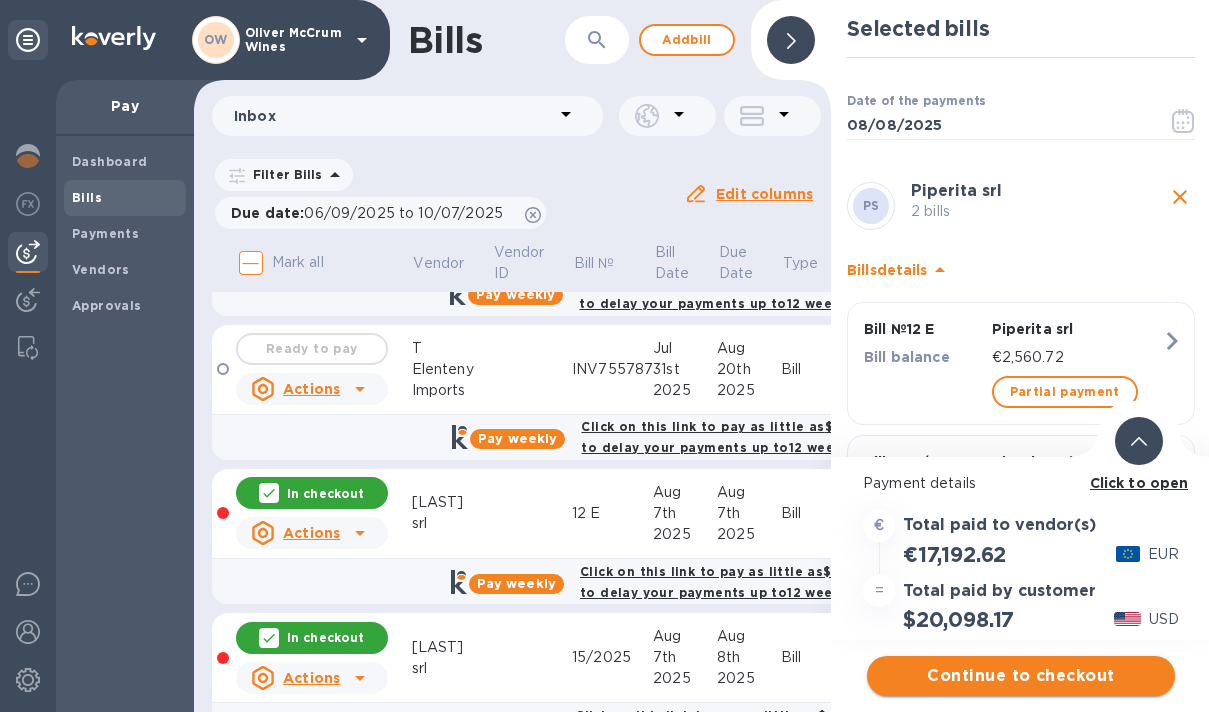 click on "Continue to checkout" at bounding box center [1021, 676] 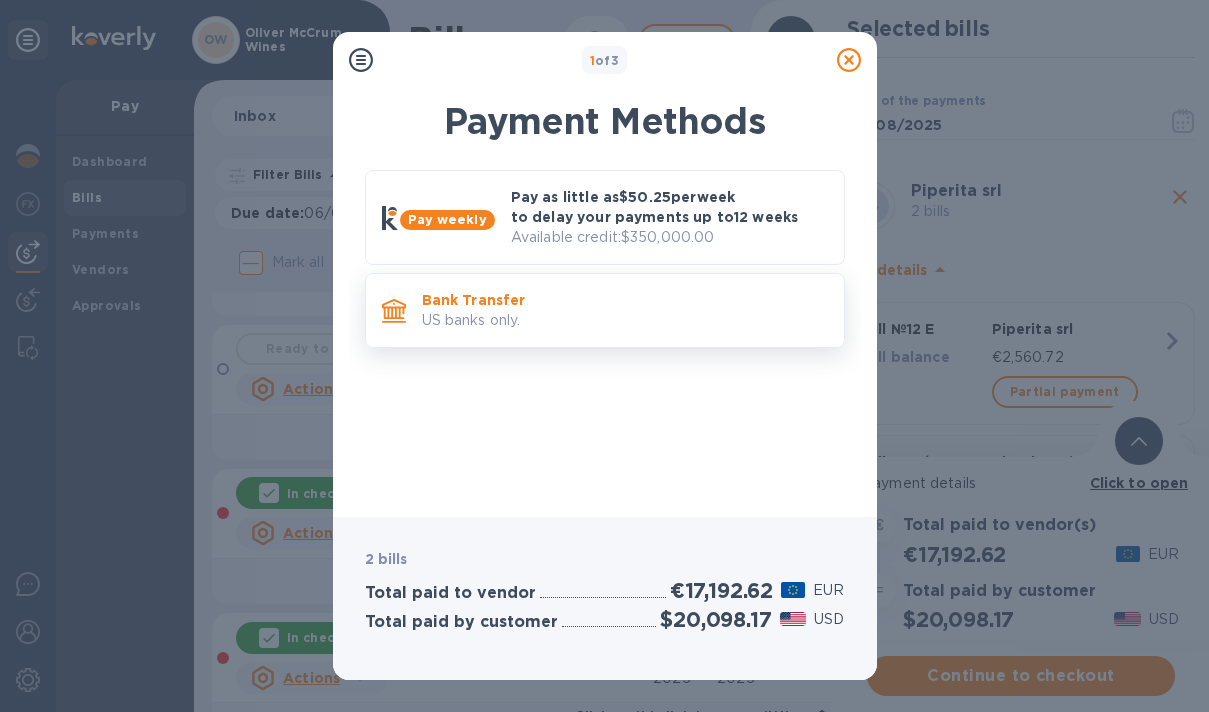 click on "Bank Transfer" at bounding box center (625, 300) 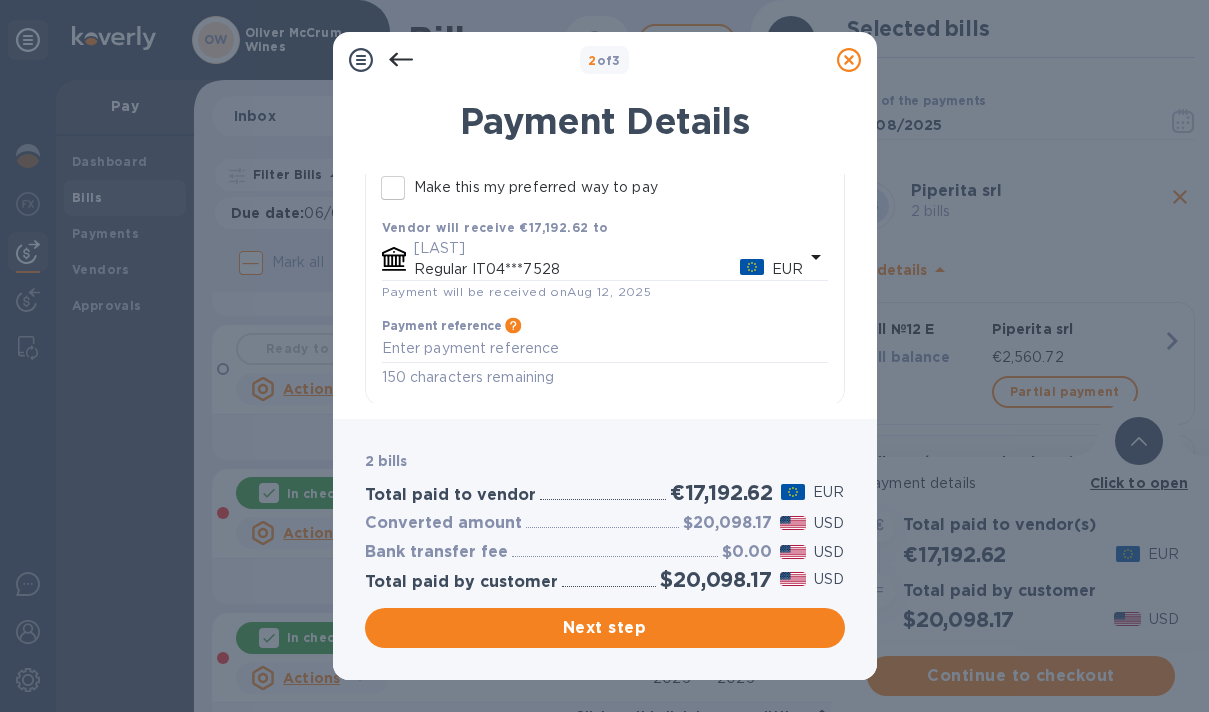 scroll, scrollTop: 252, scrollLeft: 0, axis: vertical 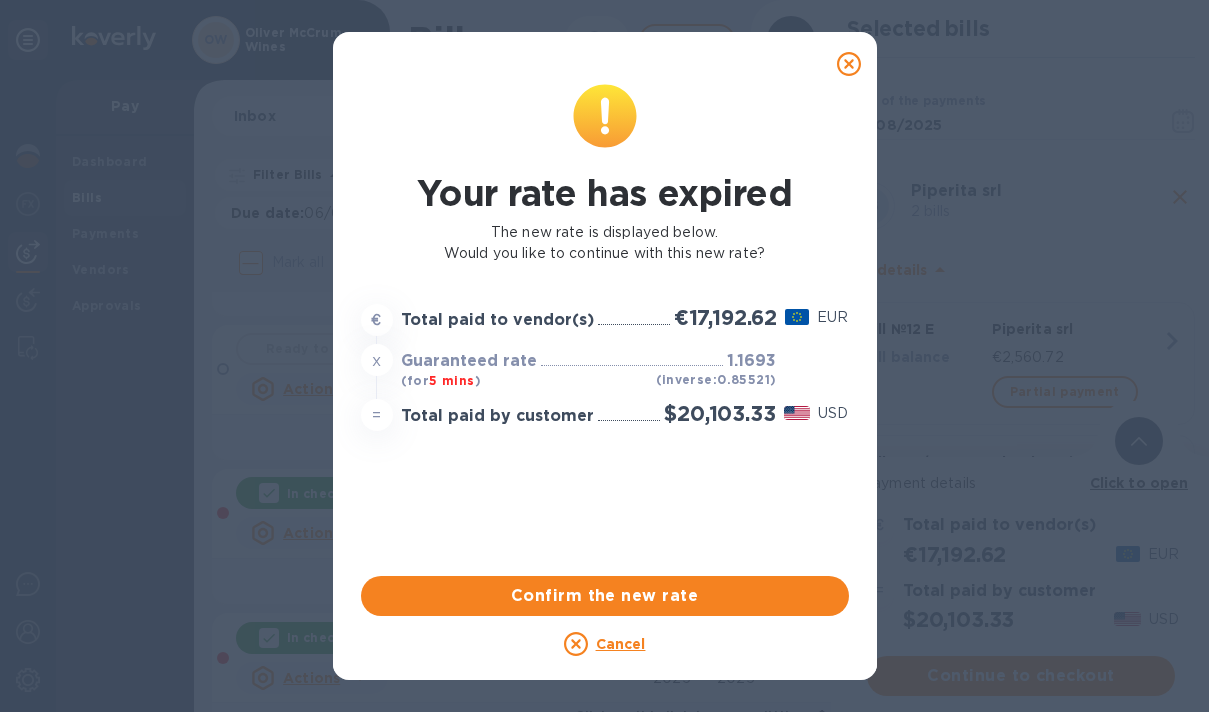 click 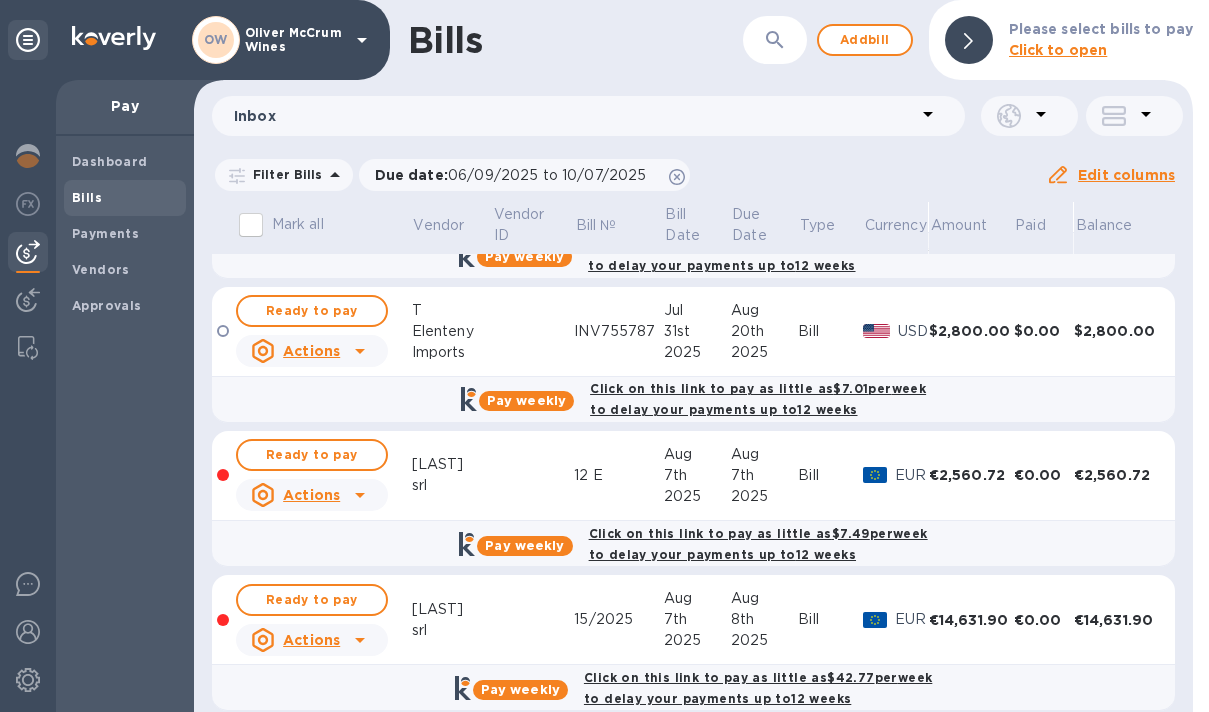 scroll, scrollTop: 0, scrollLeft: 0, axis: both 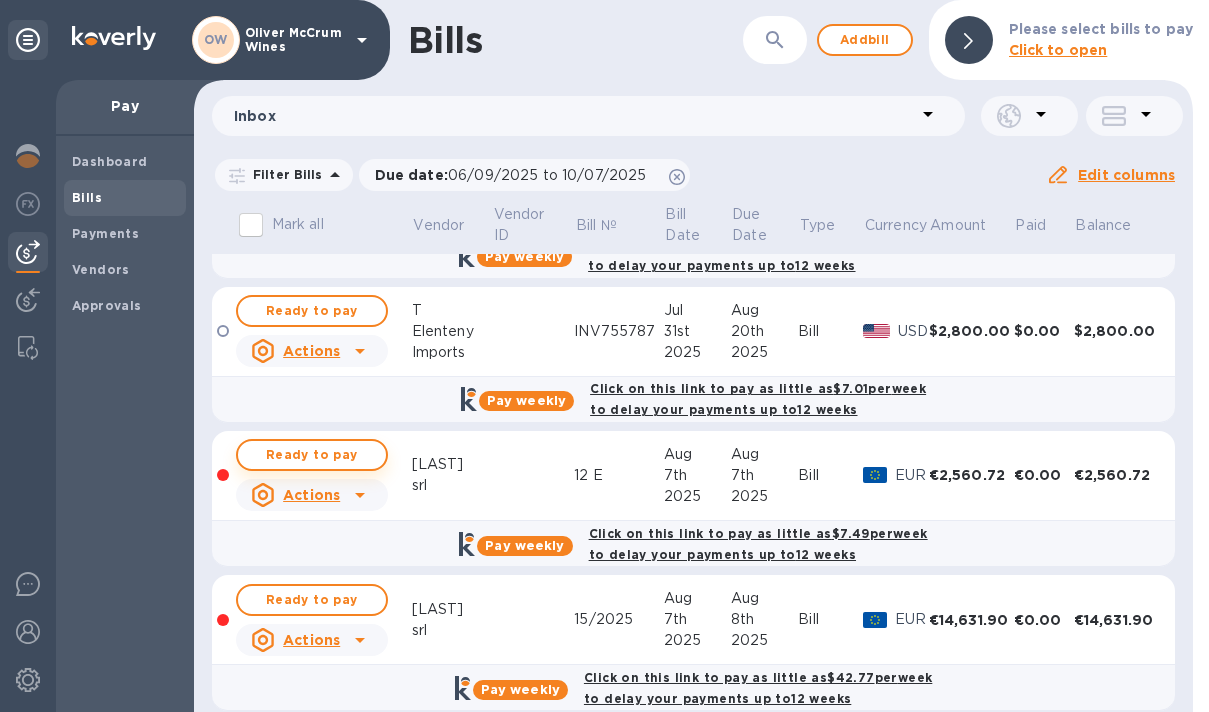 click on "Ready to pay" at bounding box center (312, 455) 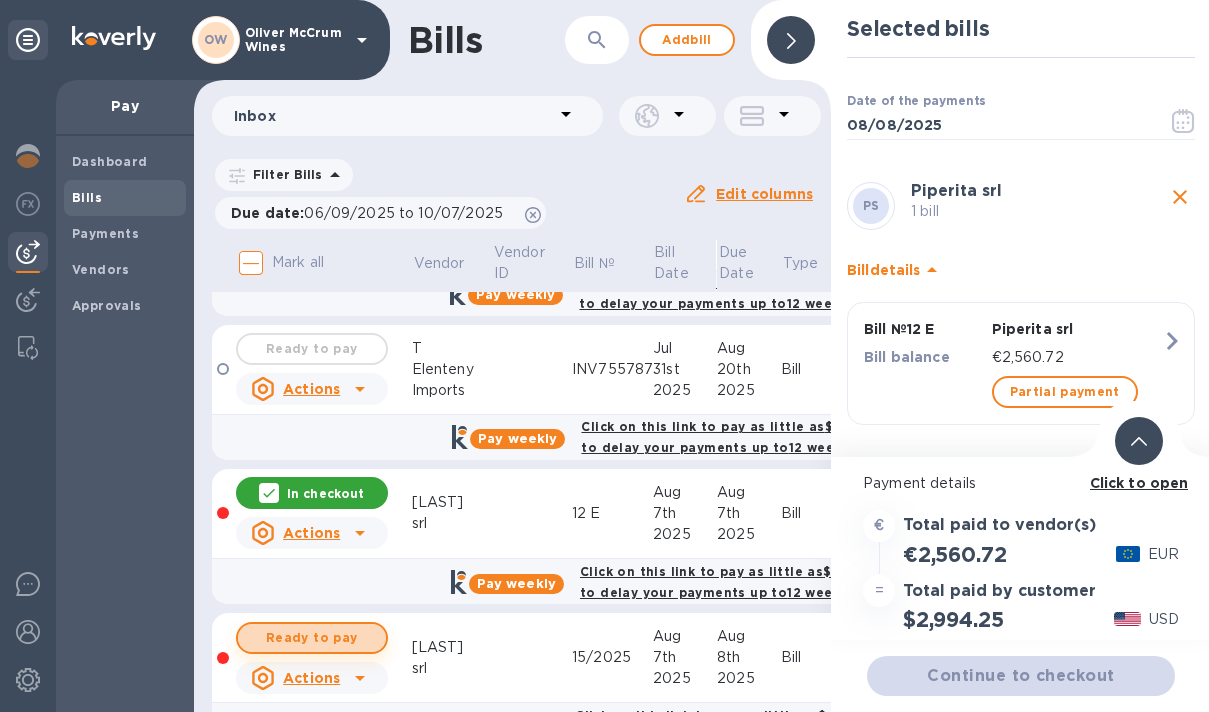 click on "Ready to pay" at bounding box center (312, 638) 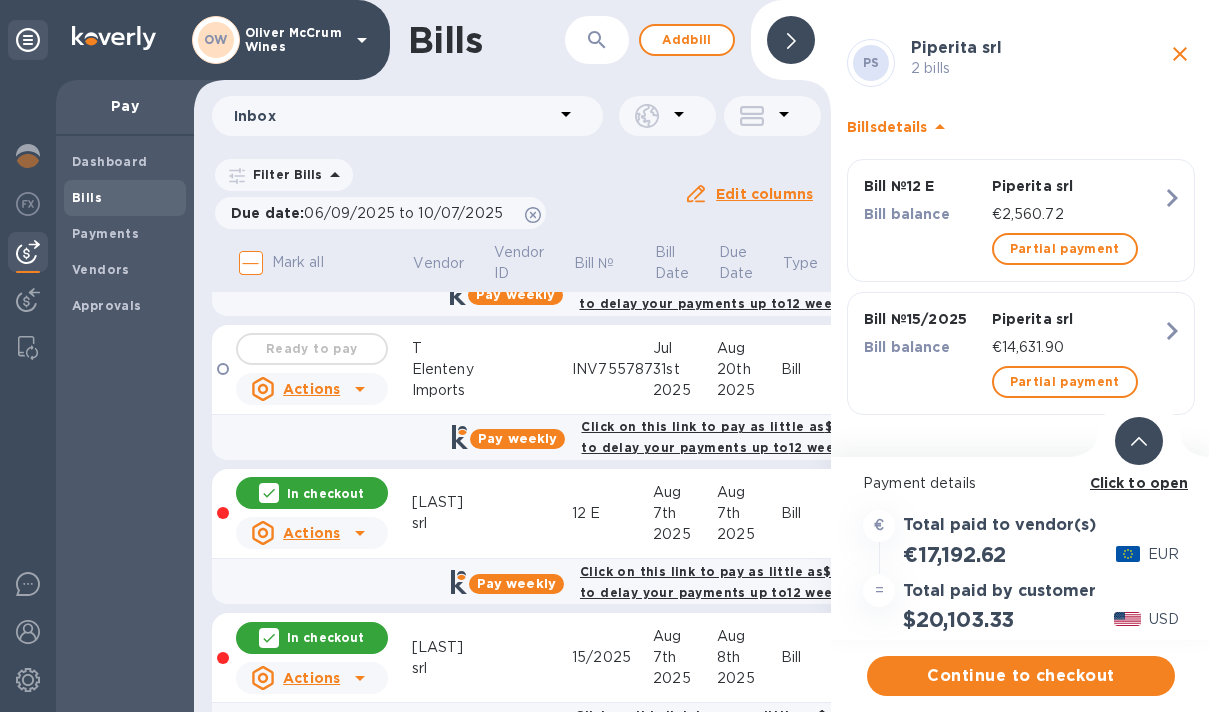 scroll, scrollTop: 143, scrollLeft: 0, axis: vertical 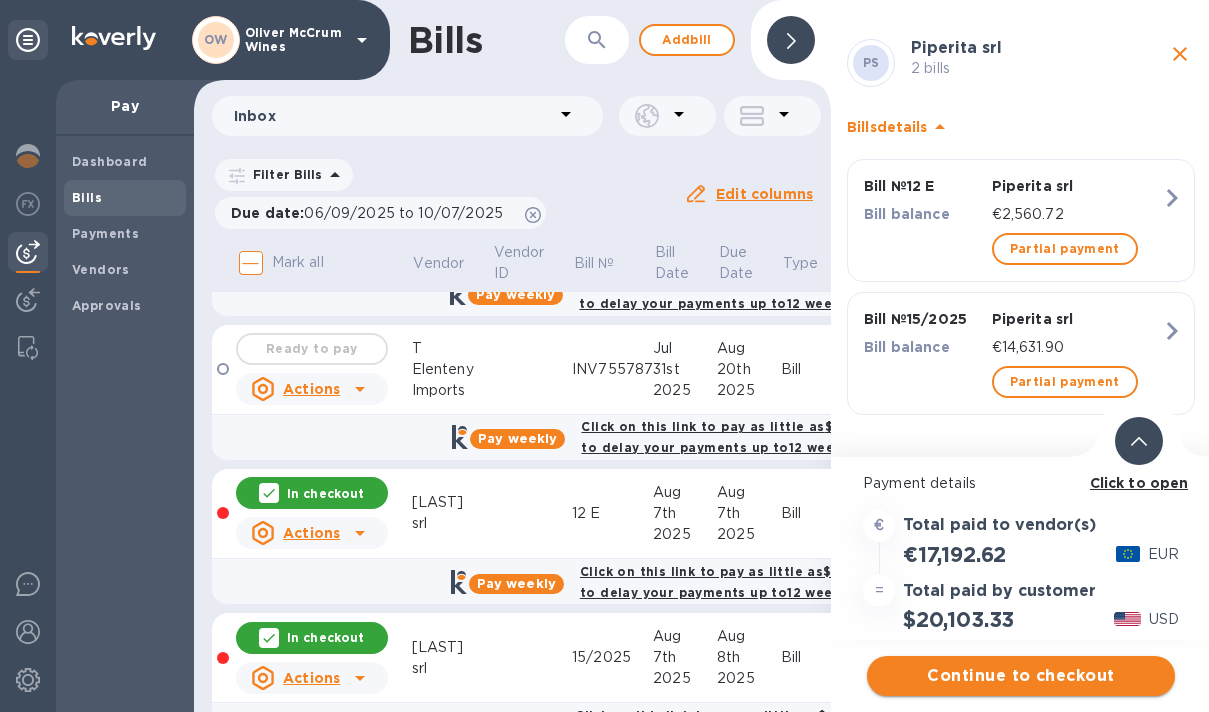 click on "Continue to checkout" at bounding box center (1021, 676) 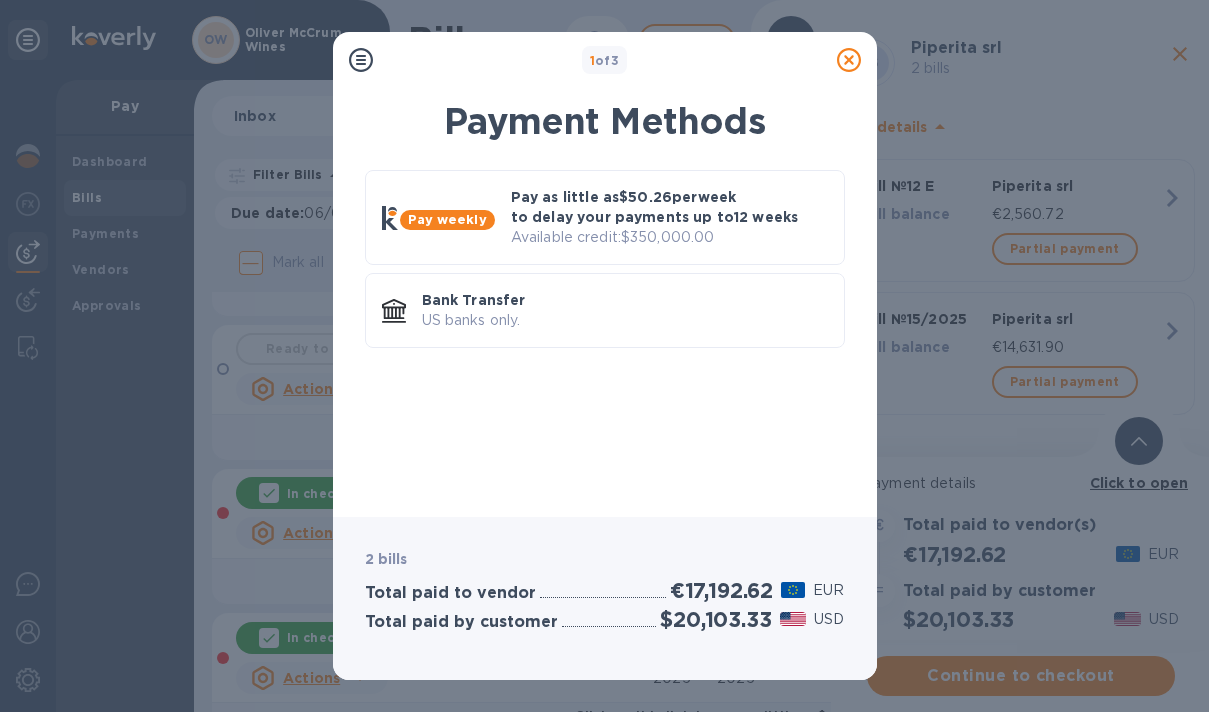 click 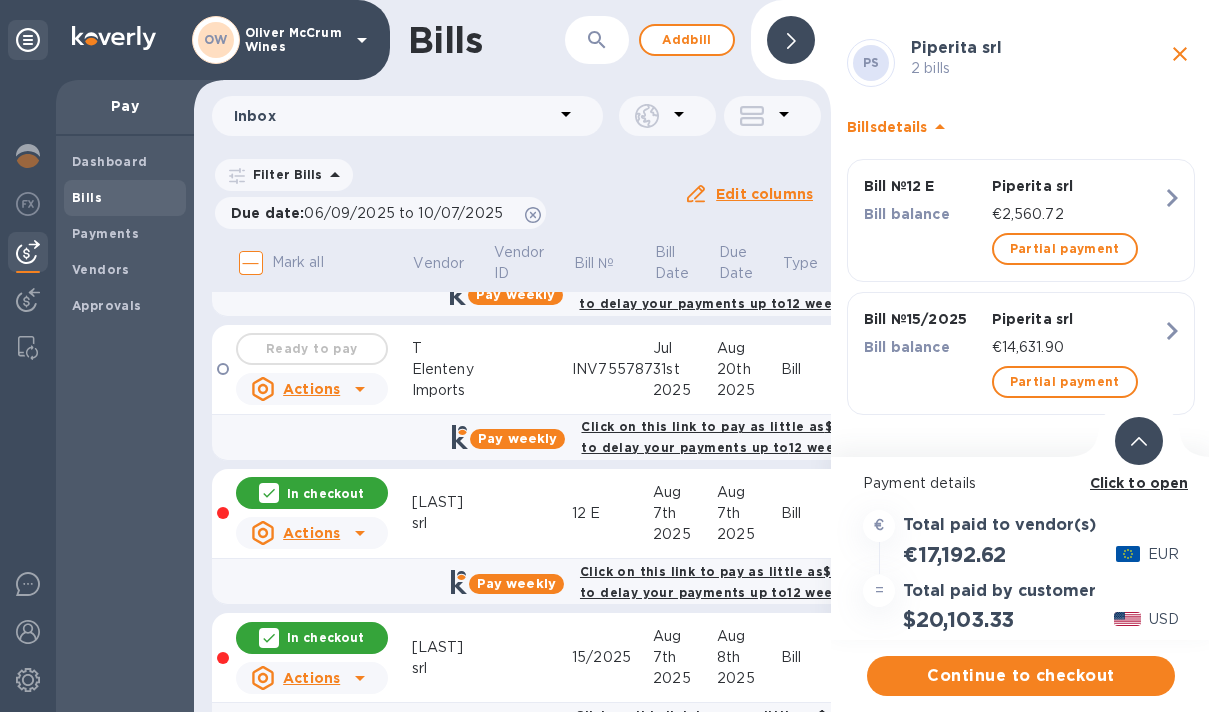 click on "Click to open" at bounding box center [1139, 483] 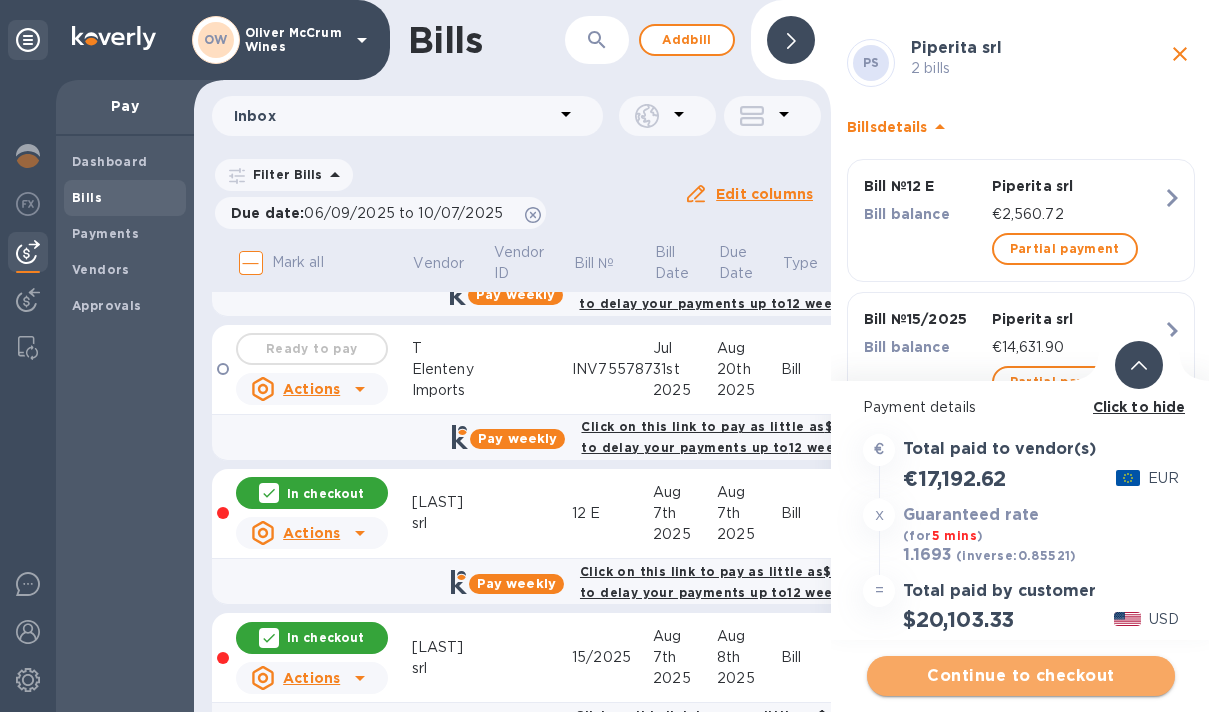 click on "Continue to checkout" at bounding box center [1021, 676] 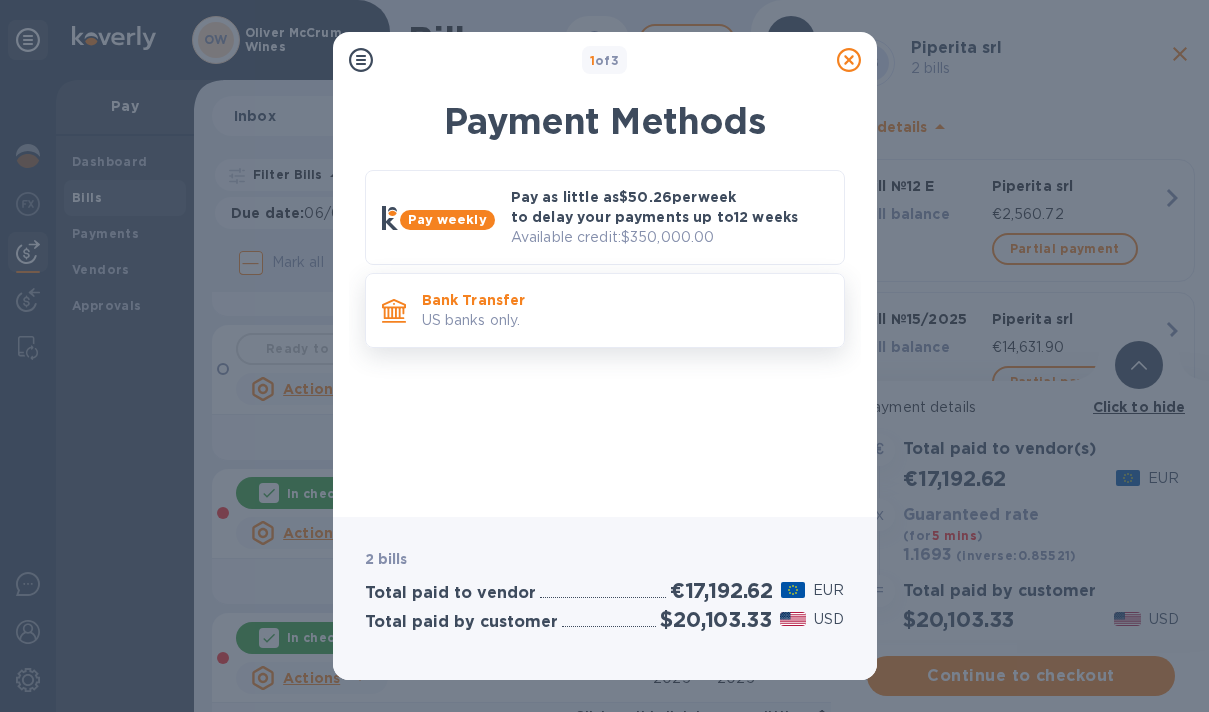 click on "Bank Transfer" at bounding box center (625, 300) 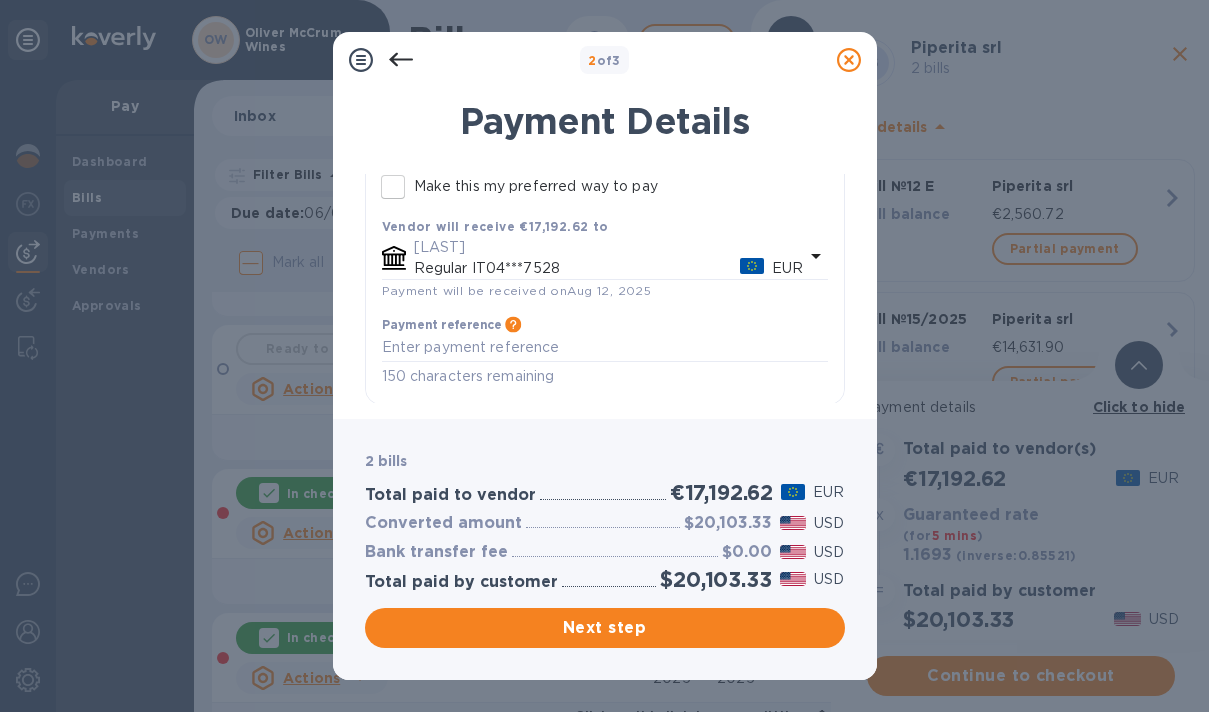 scroll, scrollTop: 252, scrollLeft: 0, axis: vertical 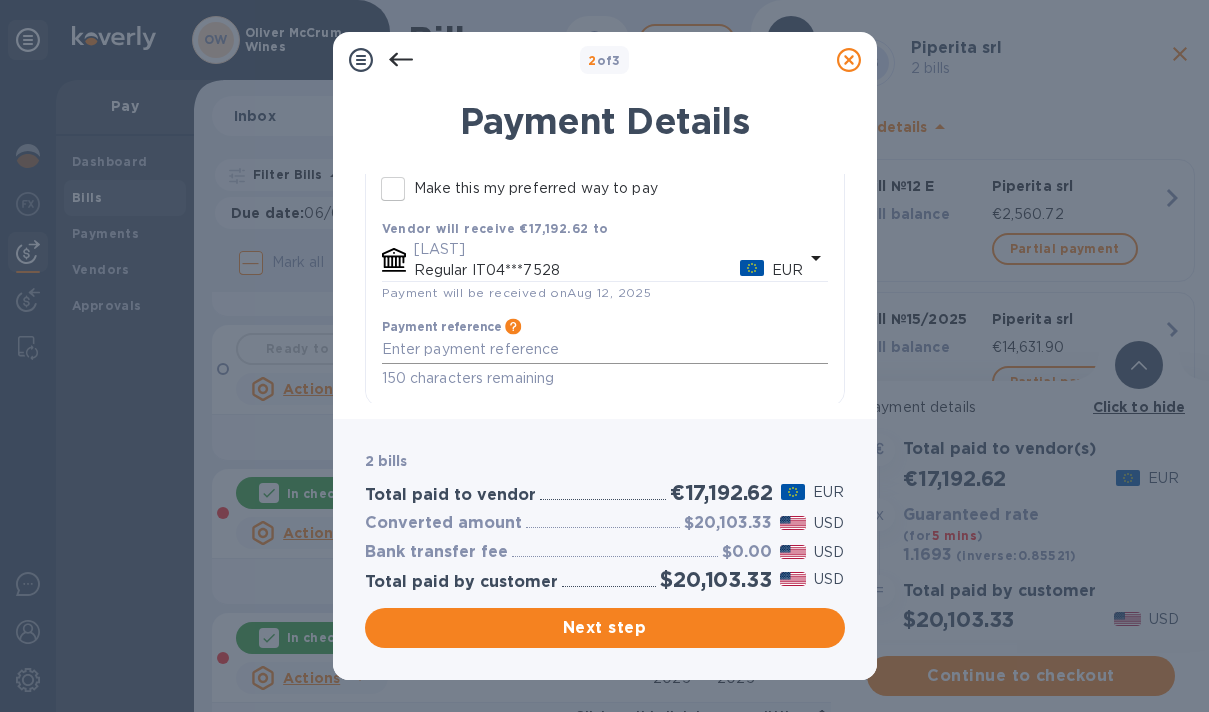 click on "x" at bounding box center [605, 349] 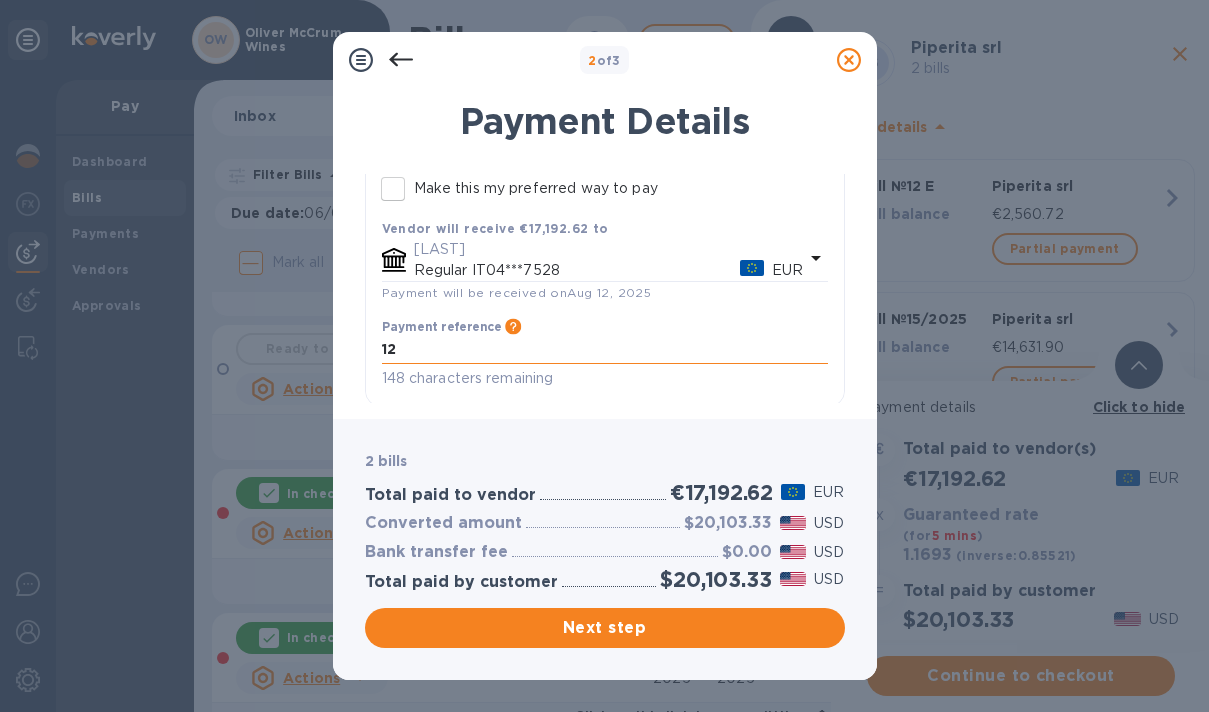 type on "1" 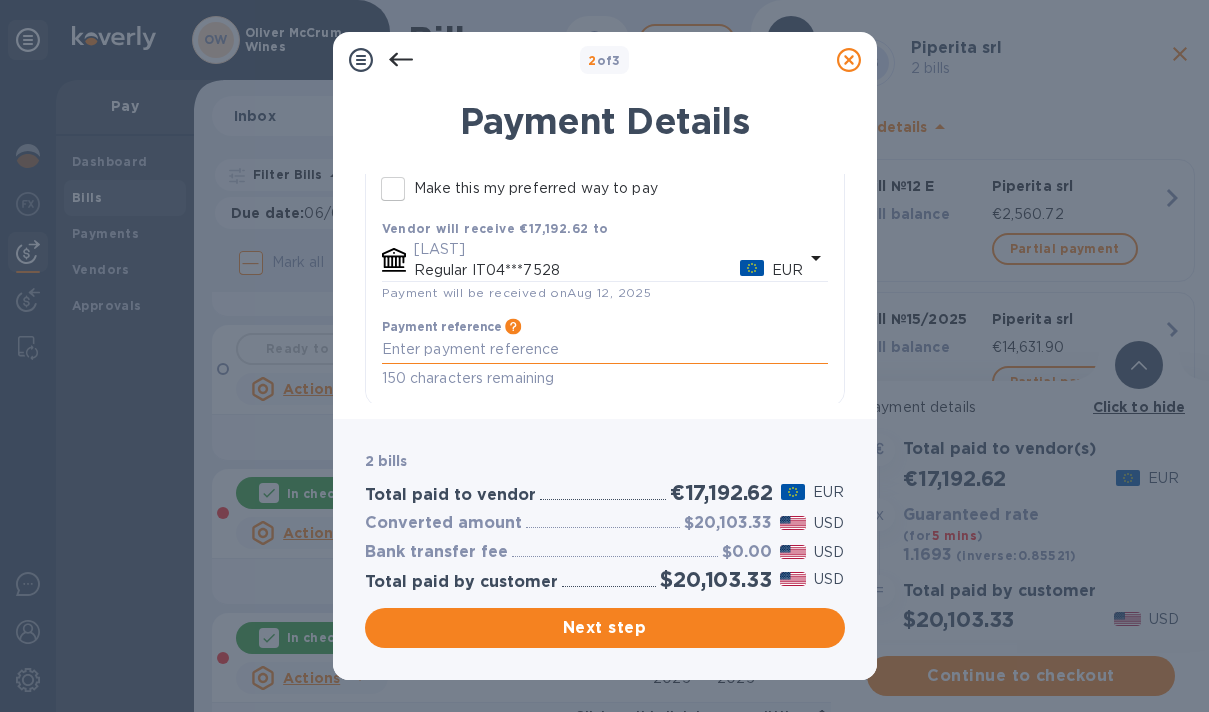 type on "S" 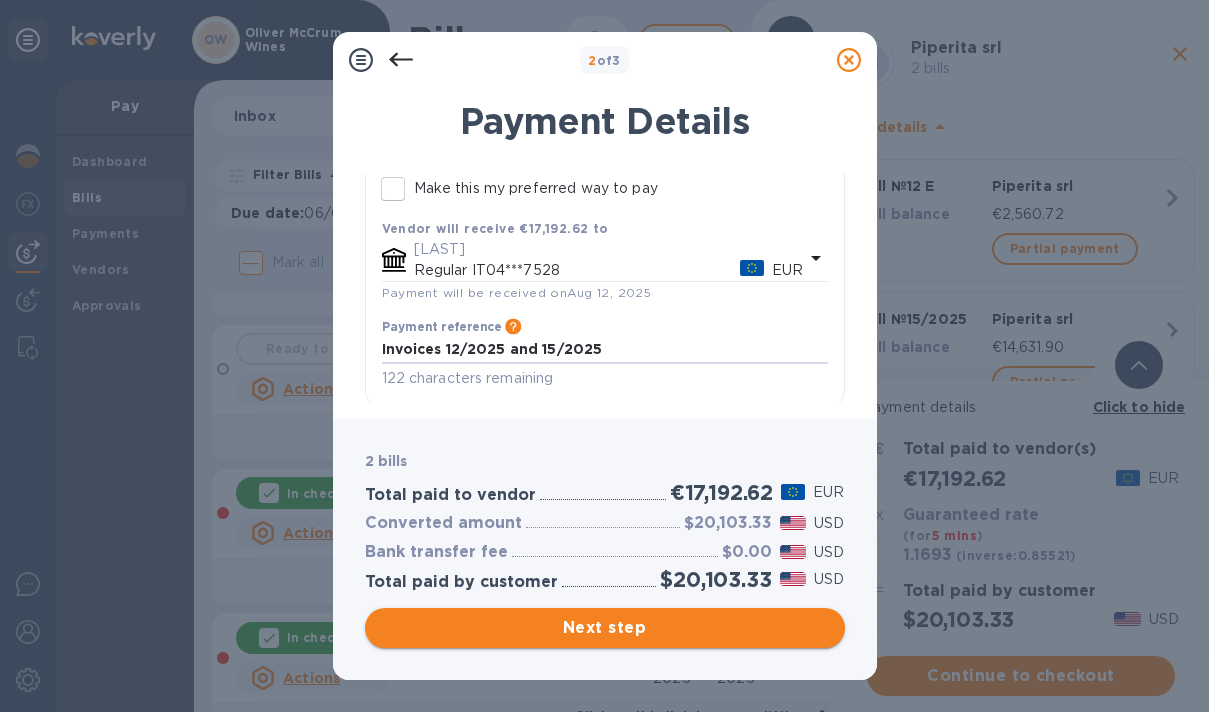 type on "Invoices 12/2025 and 15/2025" 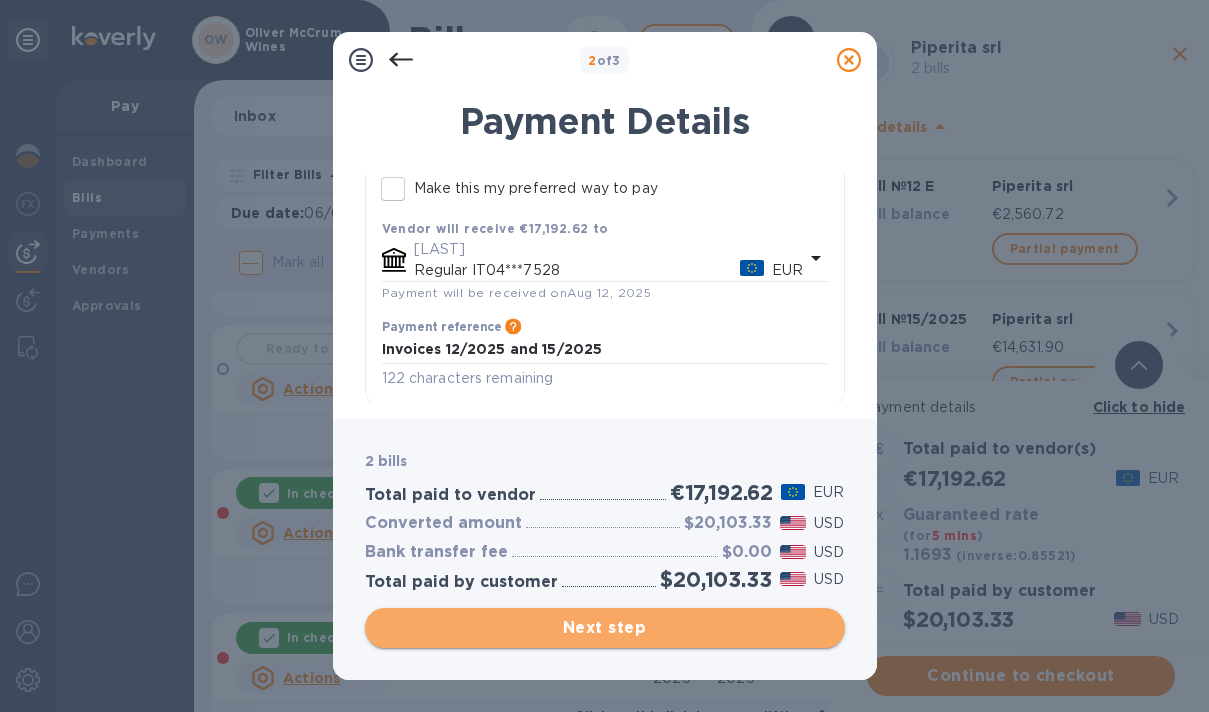 click on "Next step" at bounding box center (605, 628) 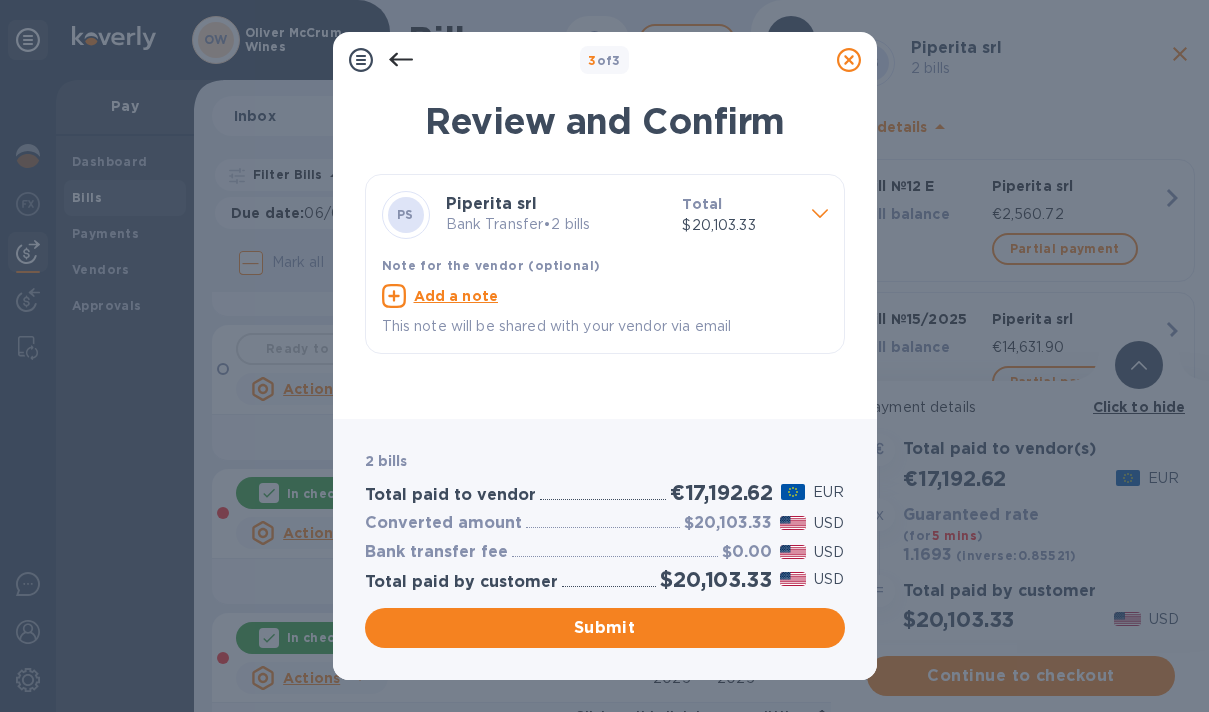 click on "Add a note" at bounding box center [456, 296] 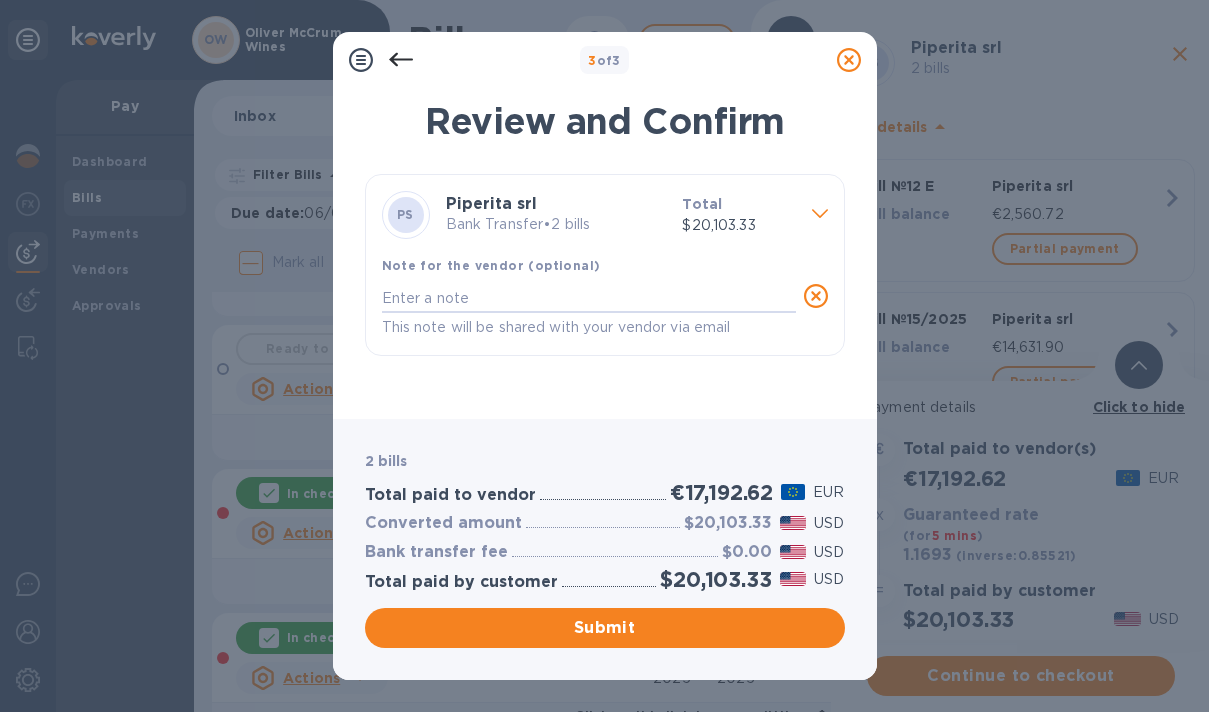 click at bounding box center [589, 298] 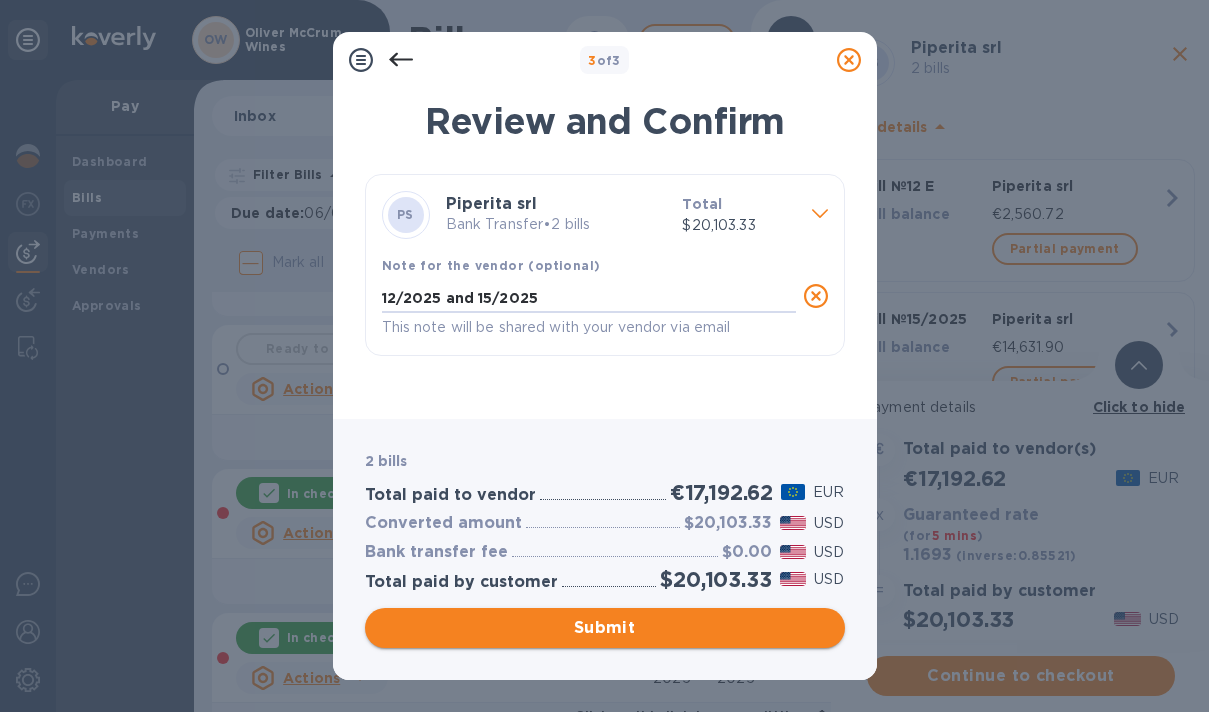type on "12/2025 and 15/2025" 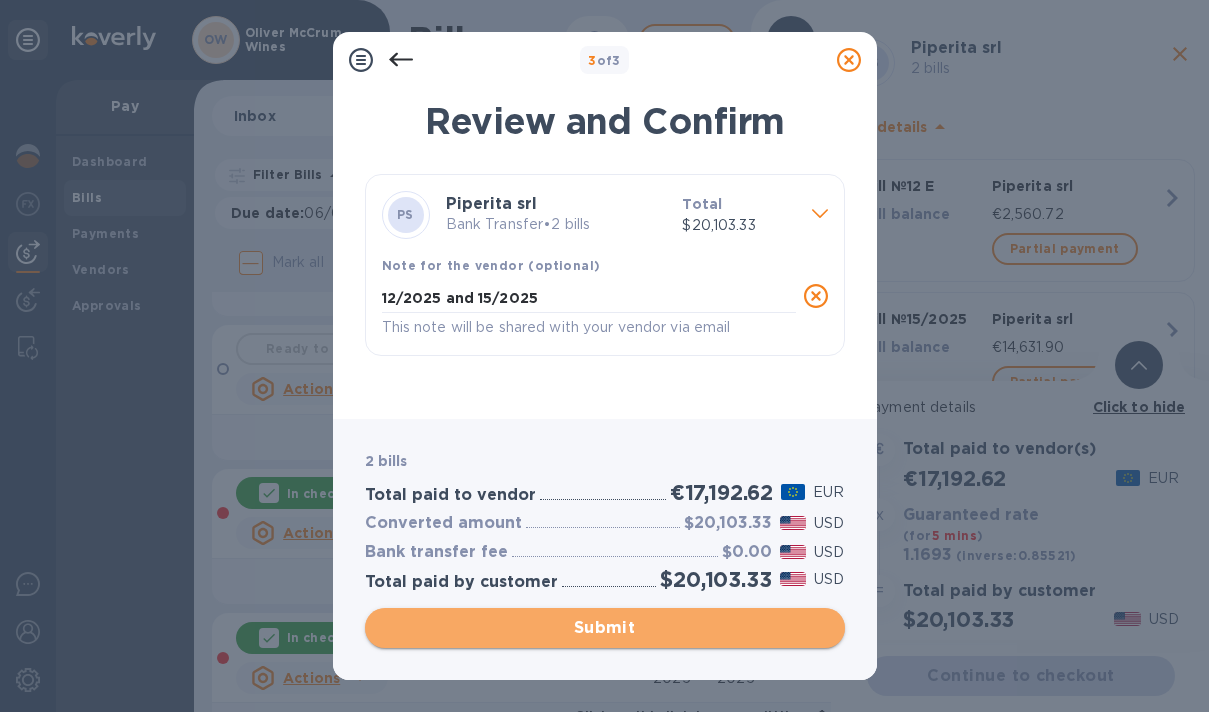 click on "Submit" at bounding box center [605, 628] 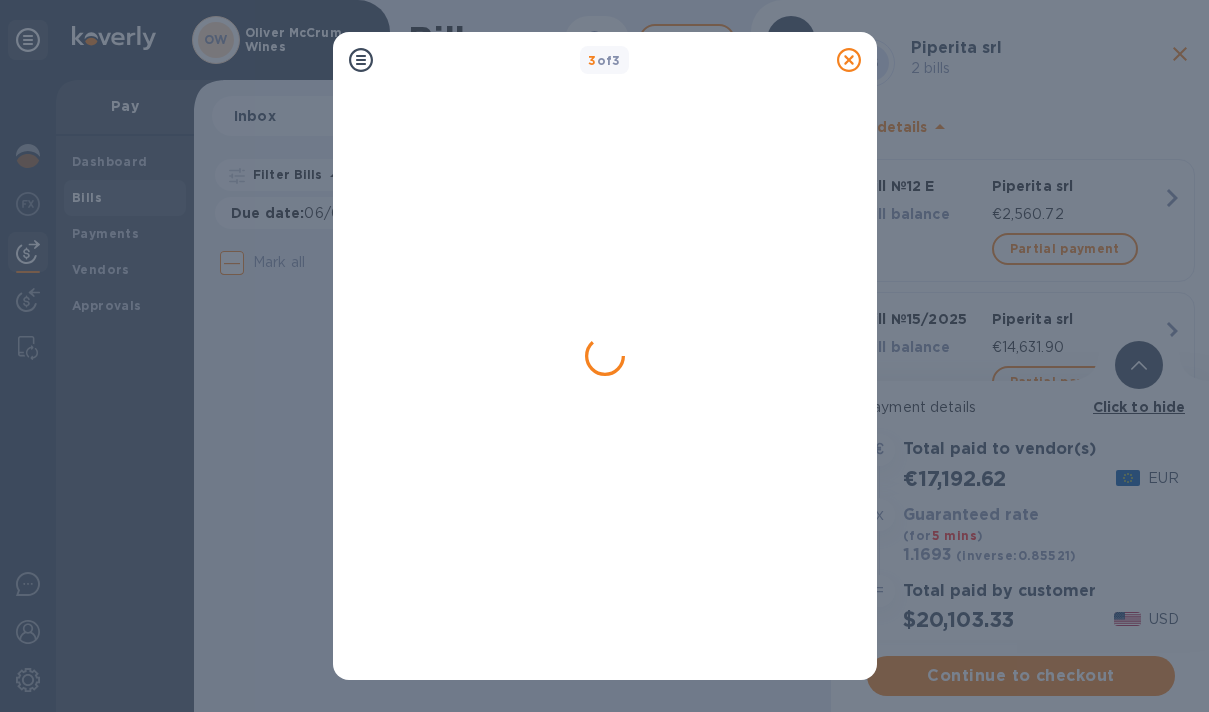scroll, scrollTop: 0, scrollLeft: 0, axis: both 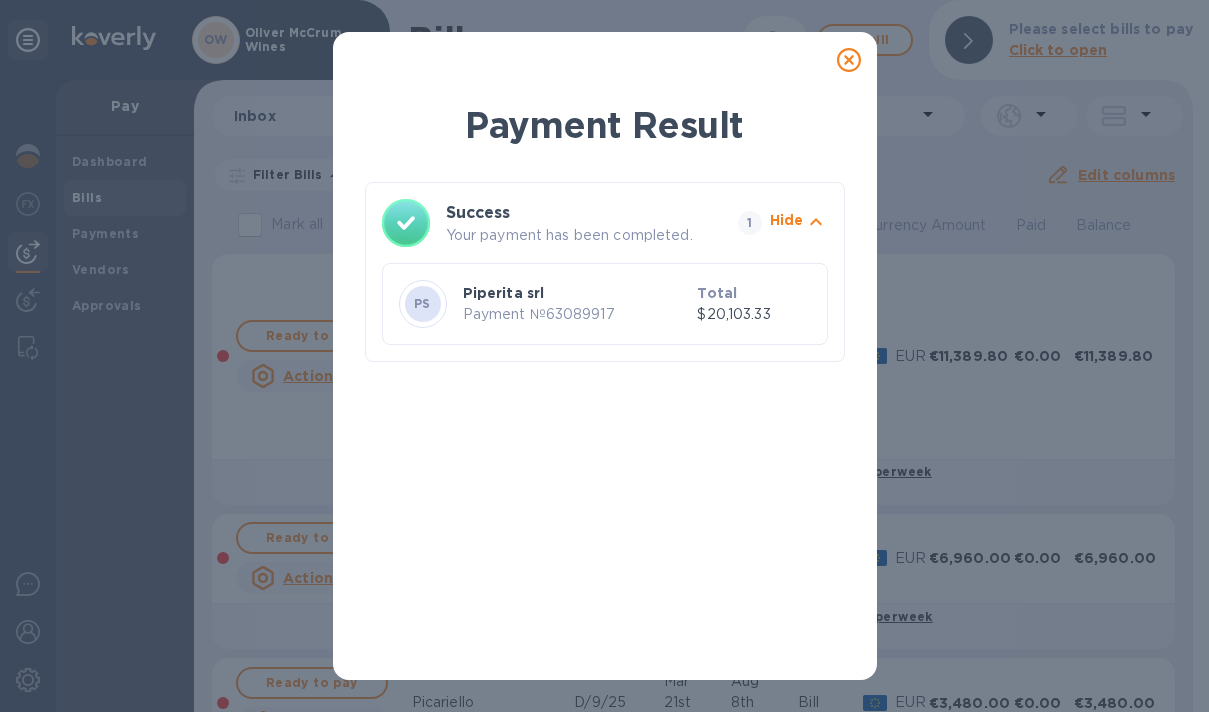 click on "PS Piperita srl Payment № 63089917 Total $20,103.33" at bounding box center [605, 304] 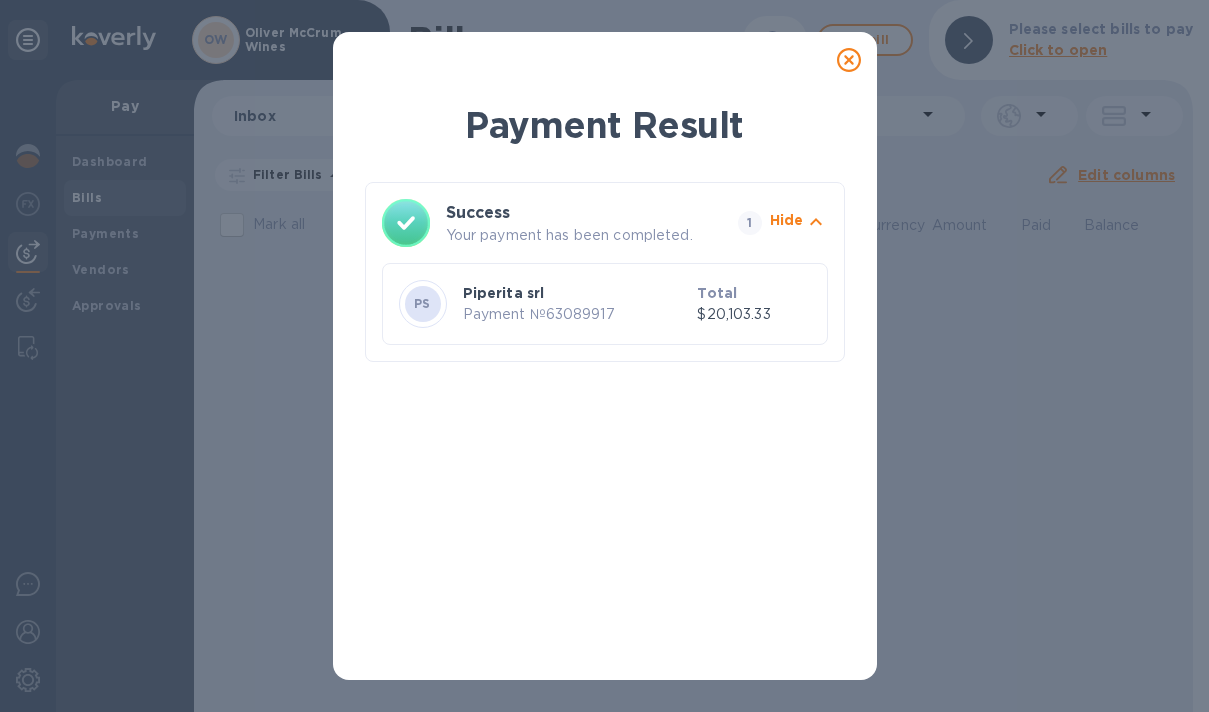 click on "Payment № 63089917" at bounding box center [576, 314] 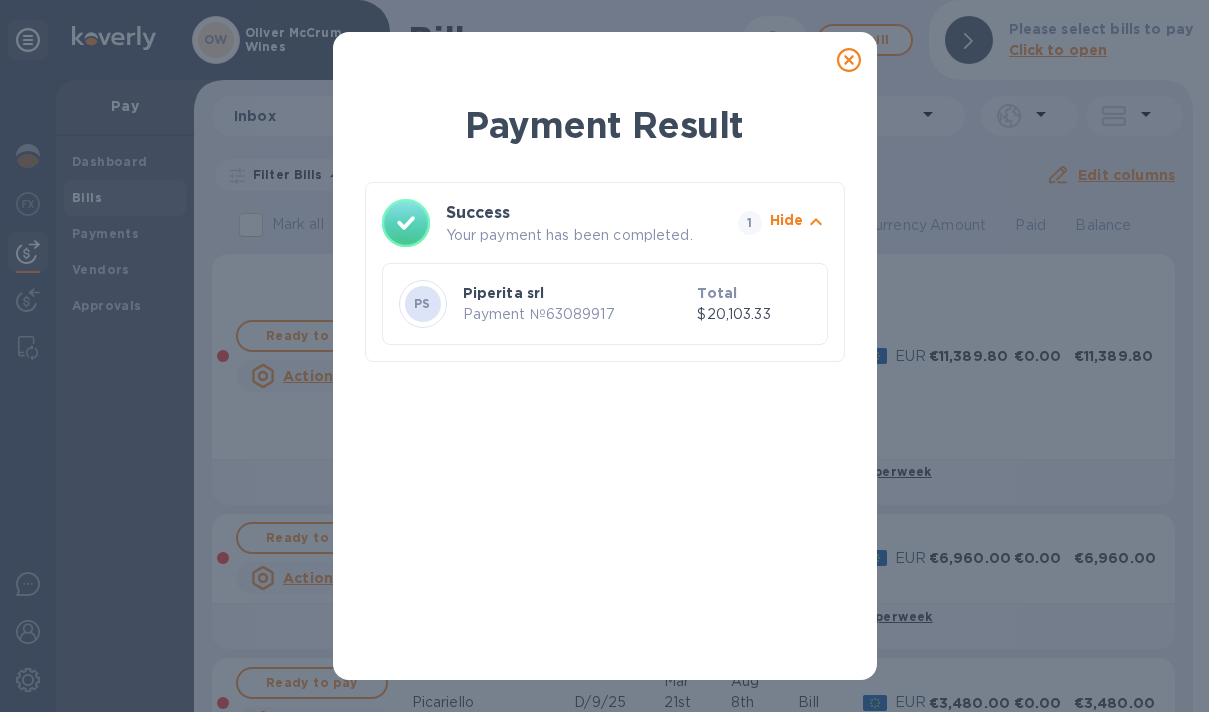 click 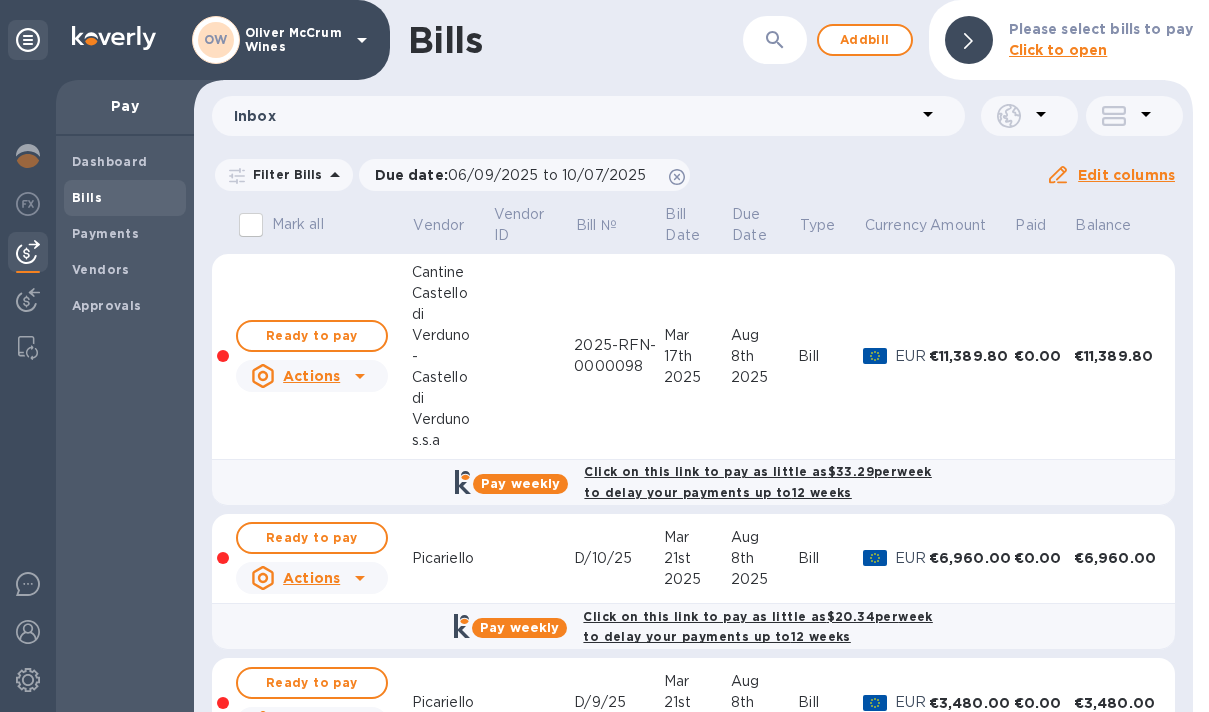 click on "Payments" at bounding box center (105, 233) 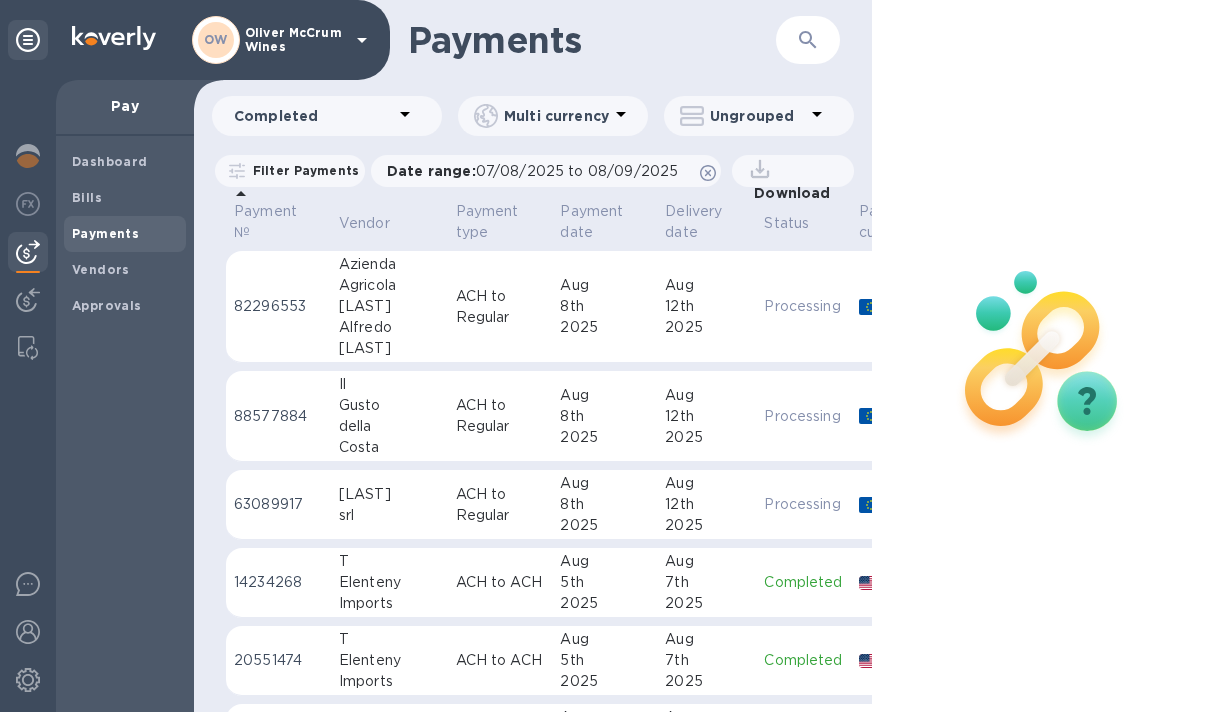 click on "Il" at bounding box center [389, 384] 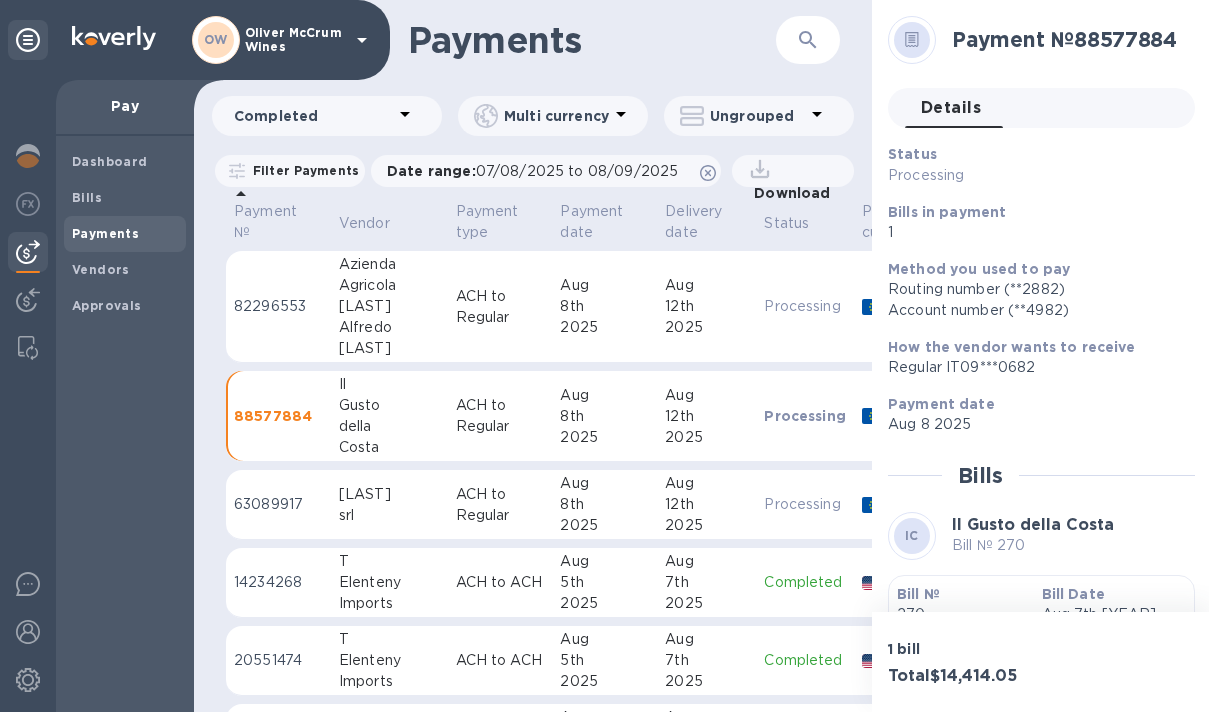 click on "Gusto" at bounding box center (389, 405) 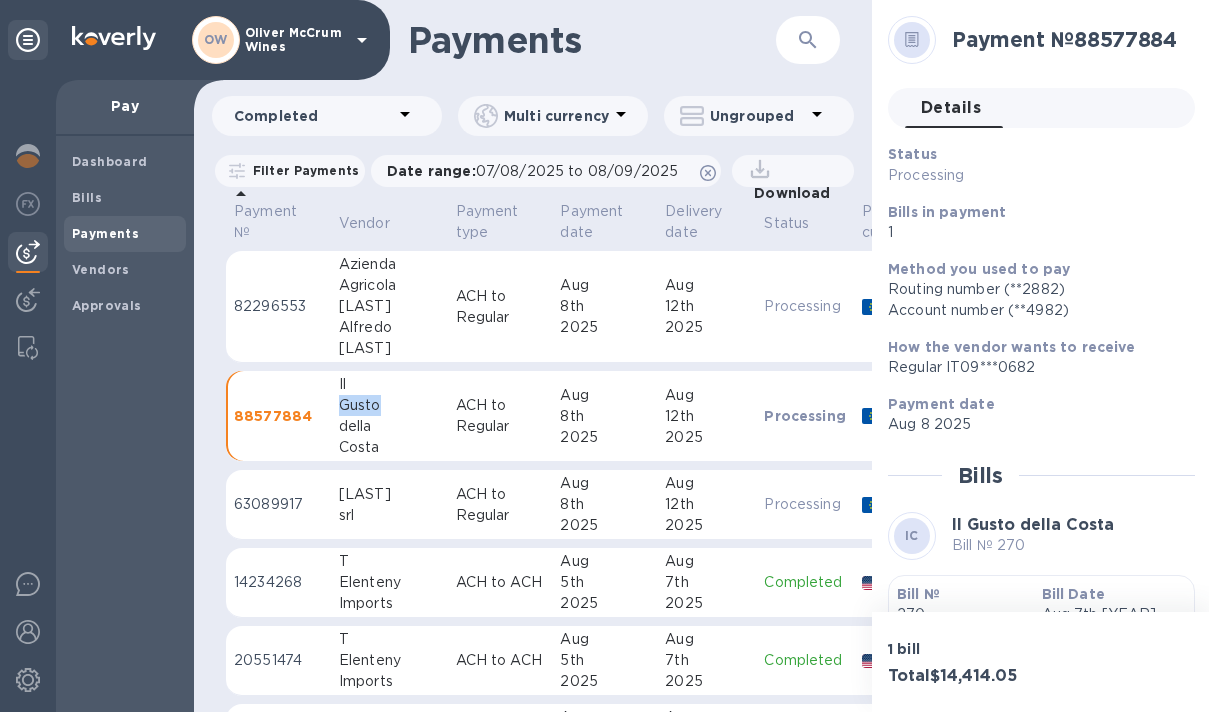 click on "Method you used to pay" at bounding box center (979, 269) 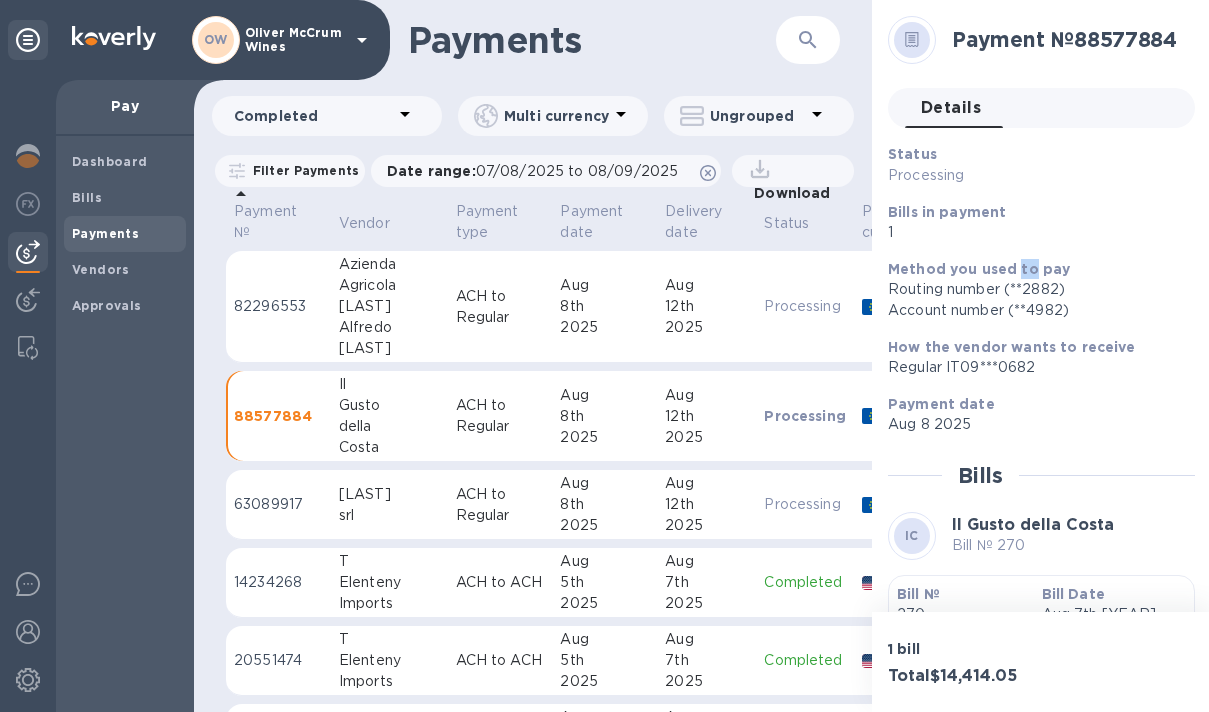 click on "Method you used to pay" at bounding box center [979, 269] 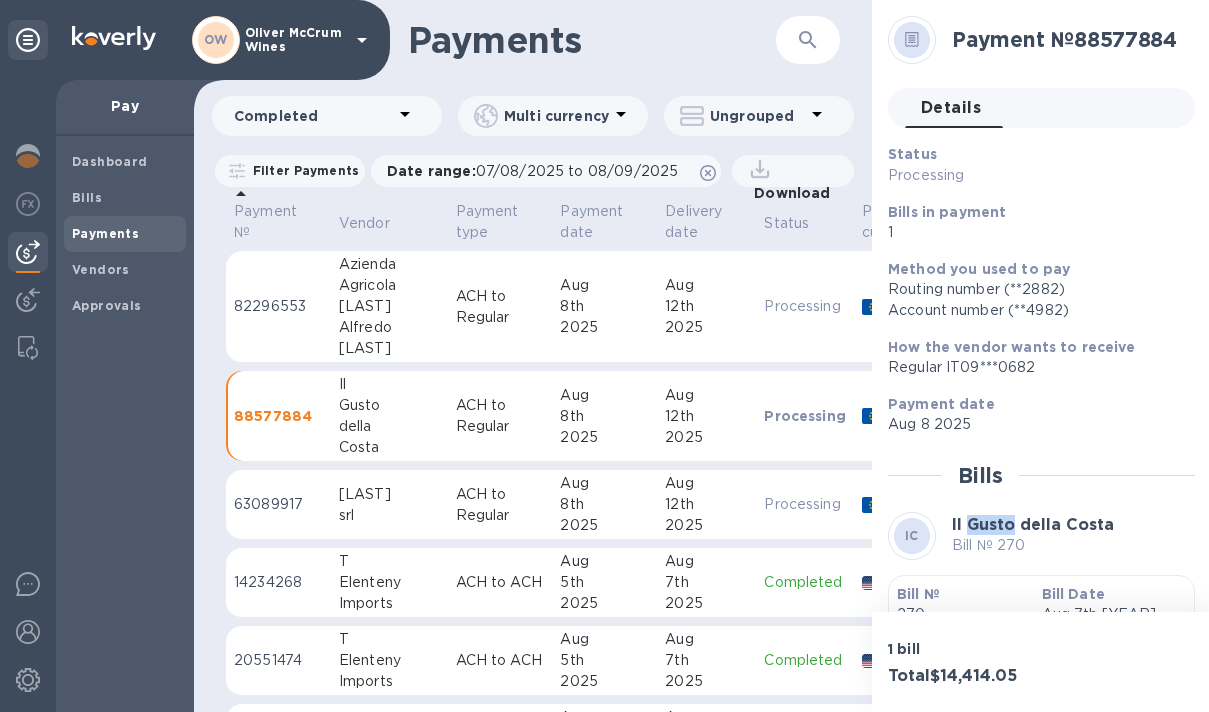 click on "Il Gusto della Costa" at bounding box center [1033, 524] 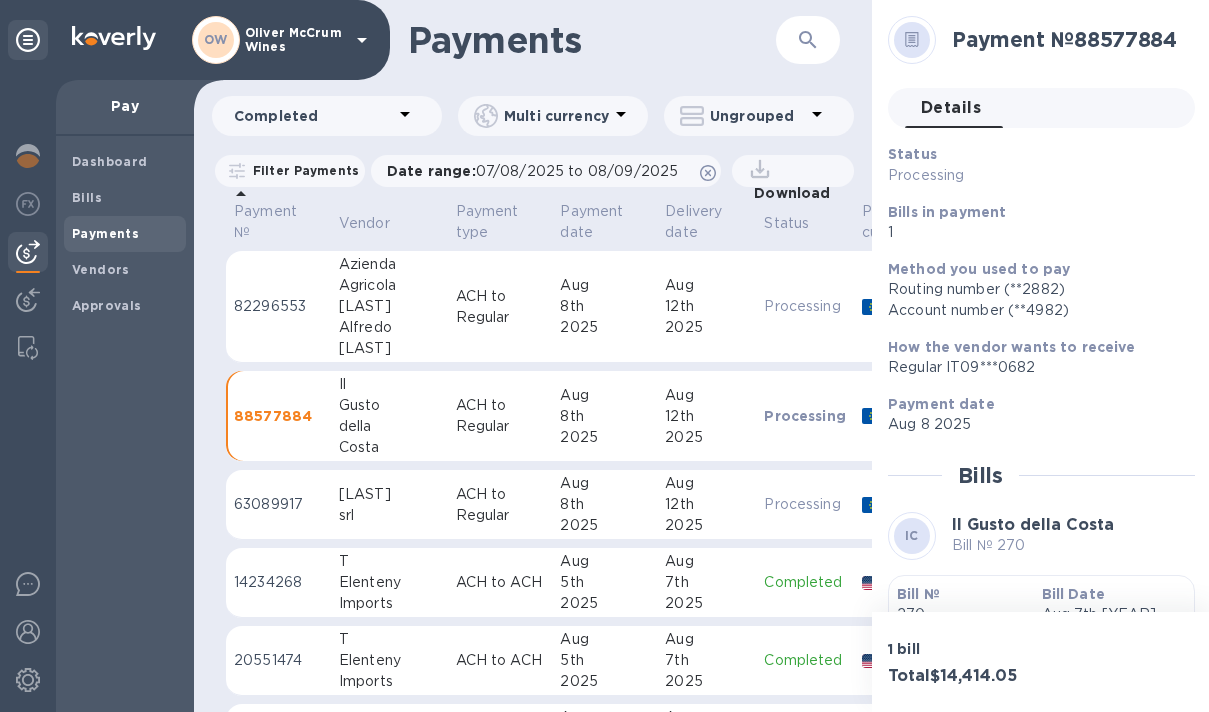 click at bounding box center (912, 40) 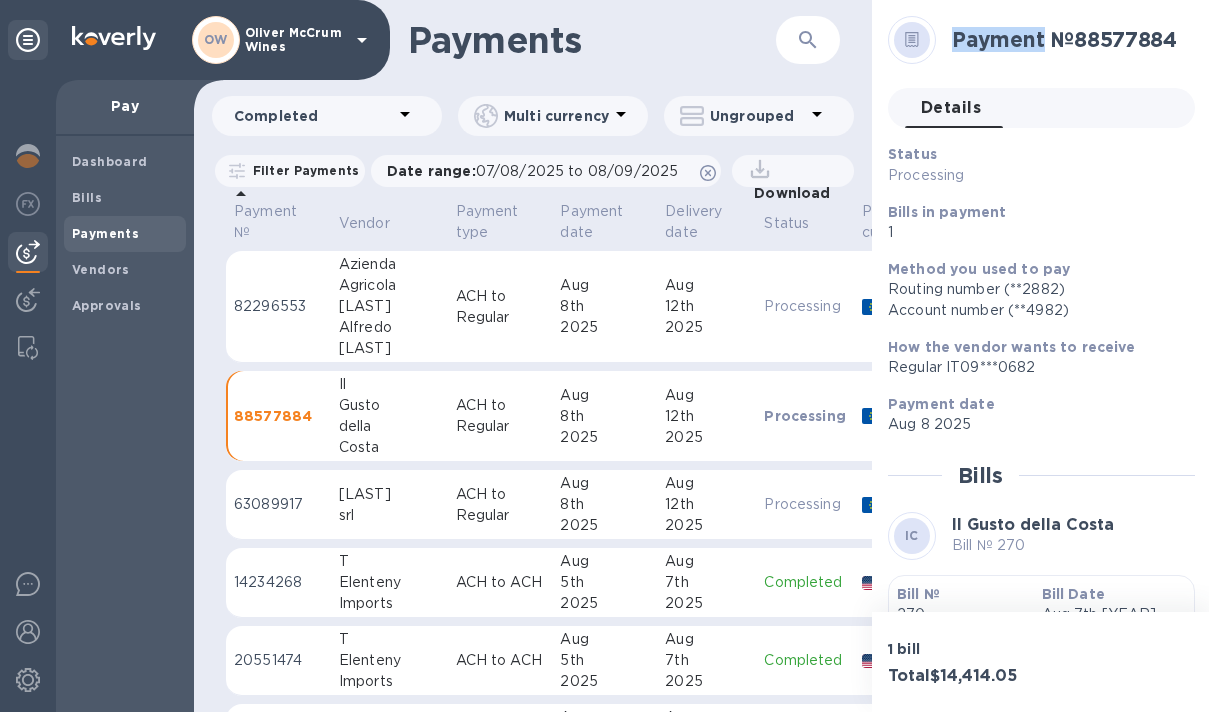 click at bounding box center [912, 42] 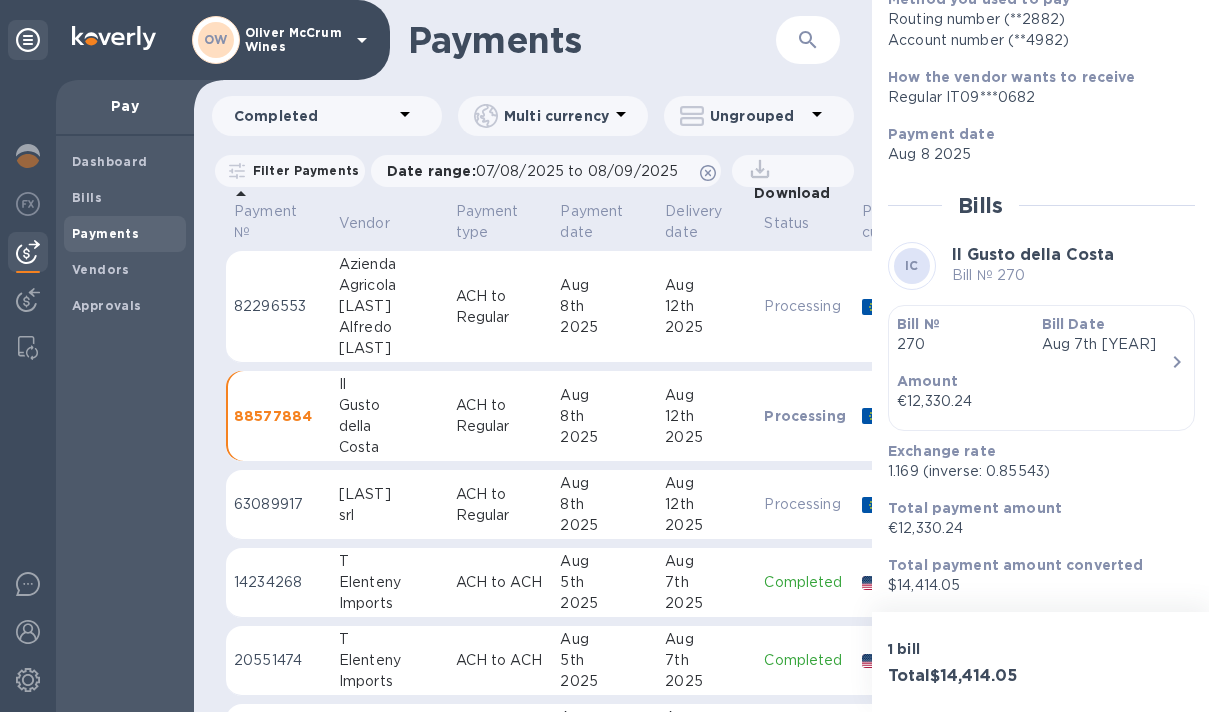 scroll, scrollTop: 272, scrollLeft: 0, axis: vertical 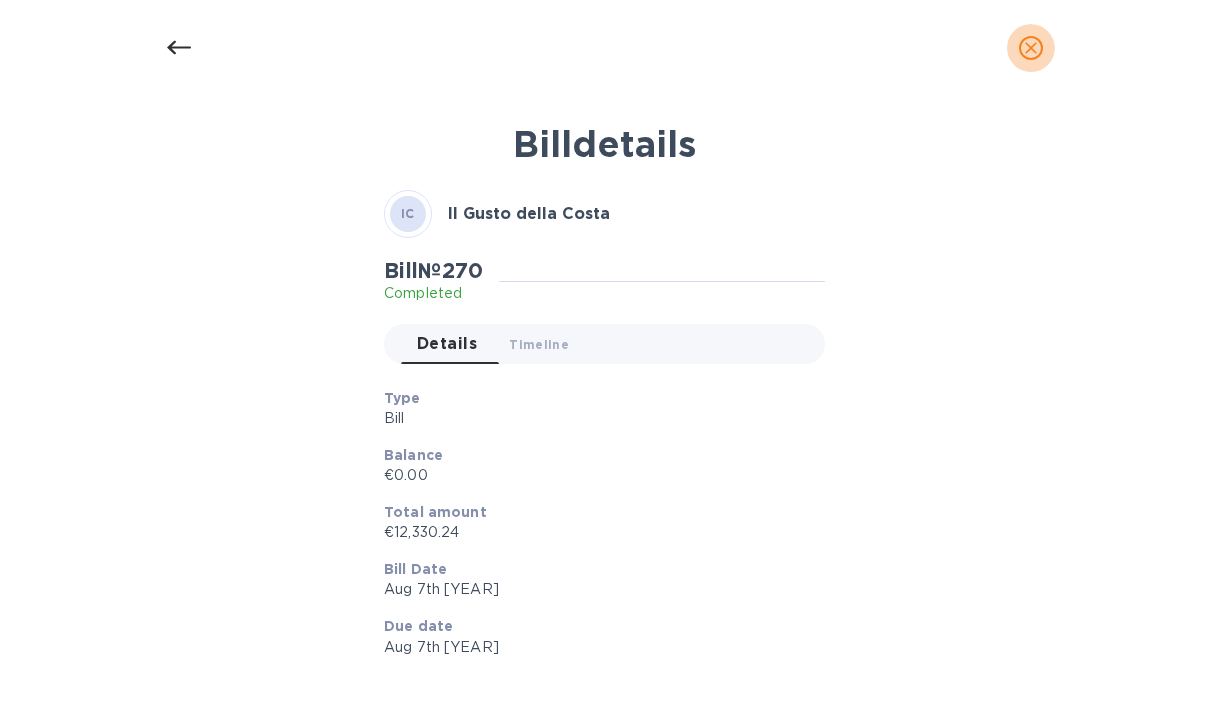 click 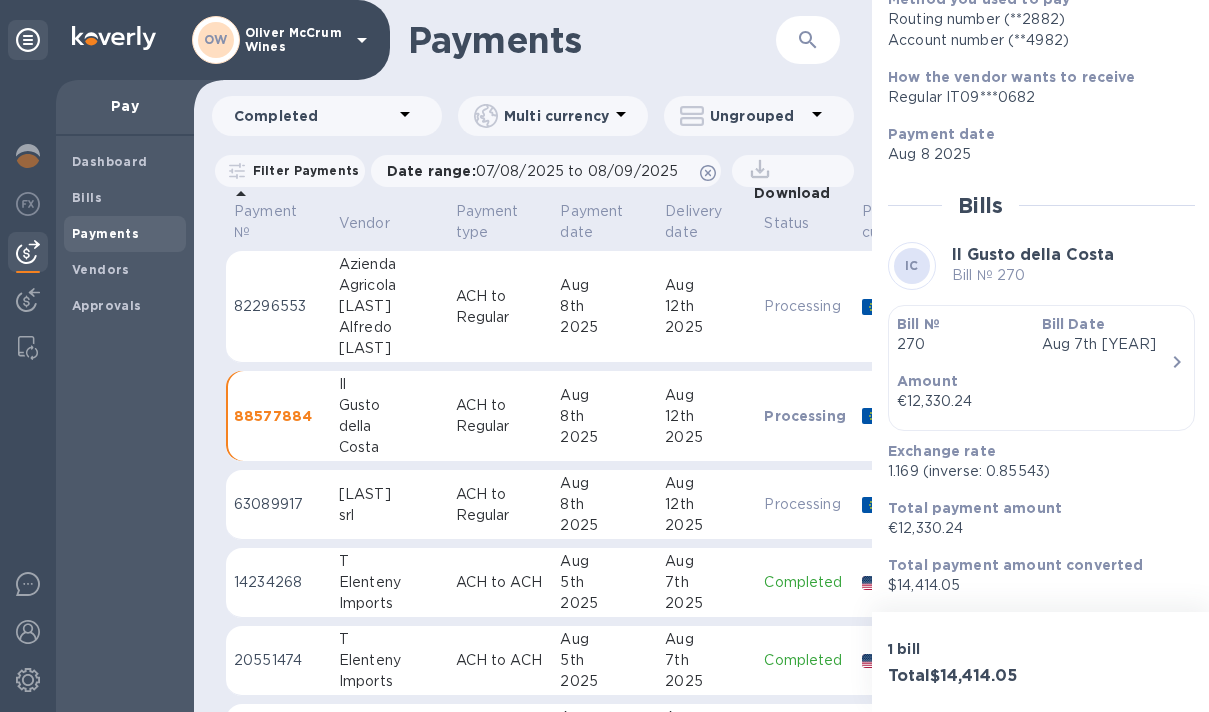 click on "ACH to Regular" at bounding box center [500, 505] 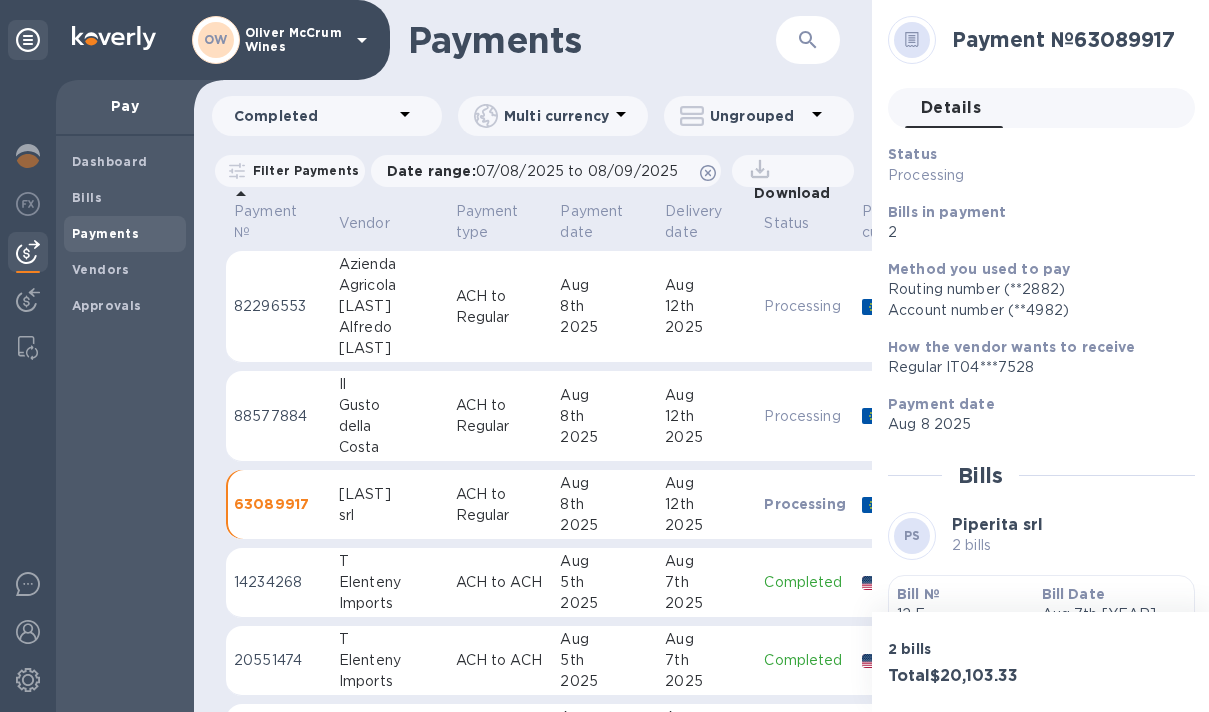 click 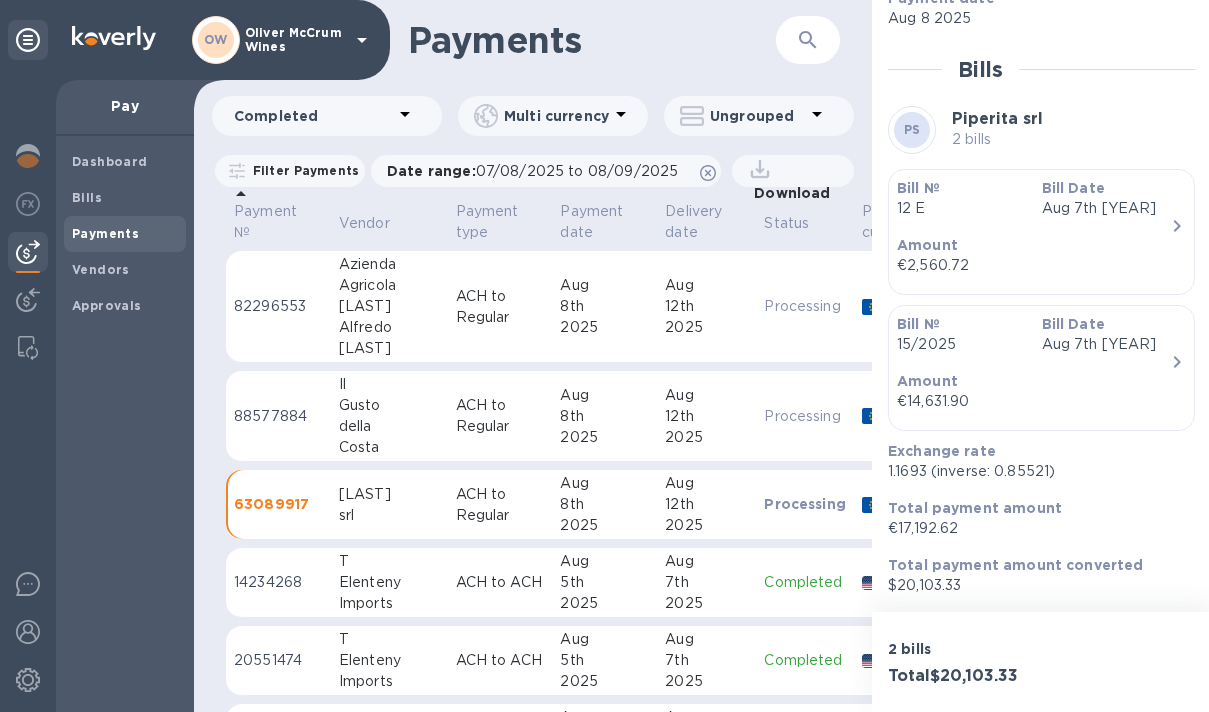 scroll, scrollTop: 408, scrollLeft: 0, axis: vertical 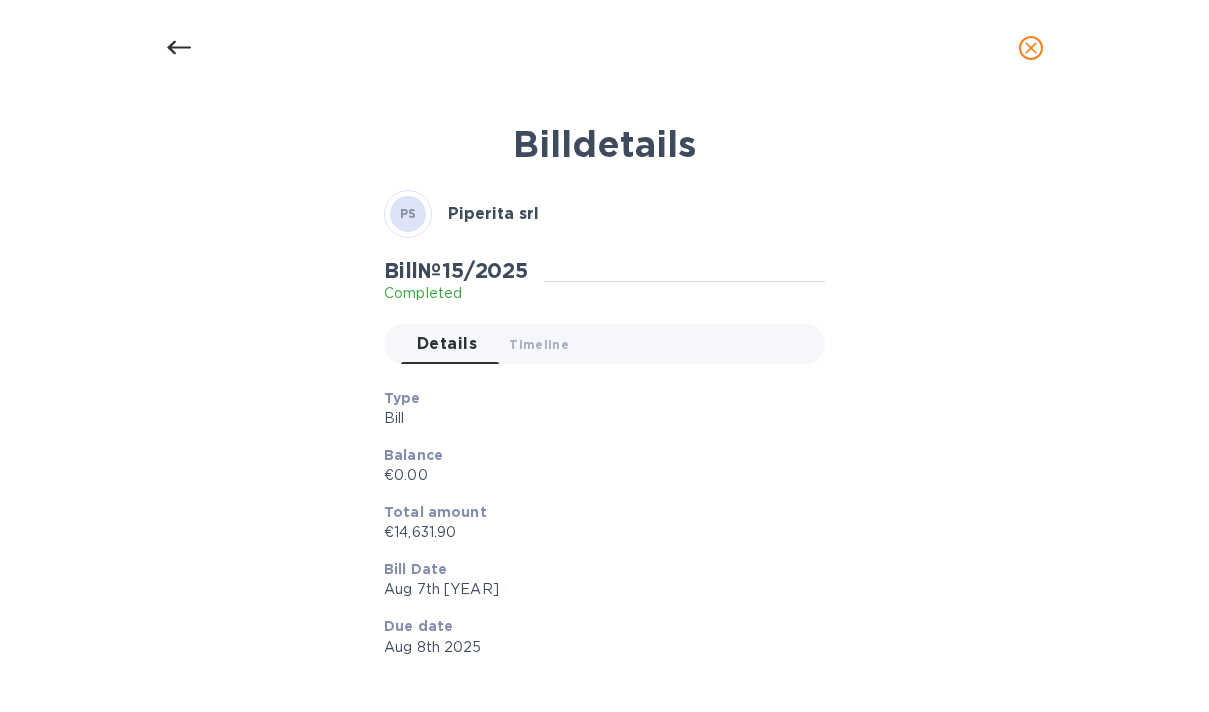 click 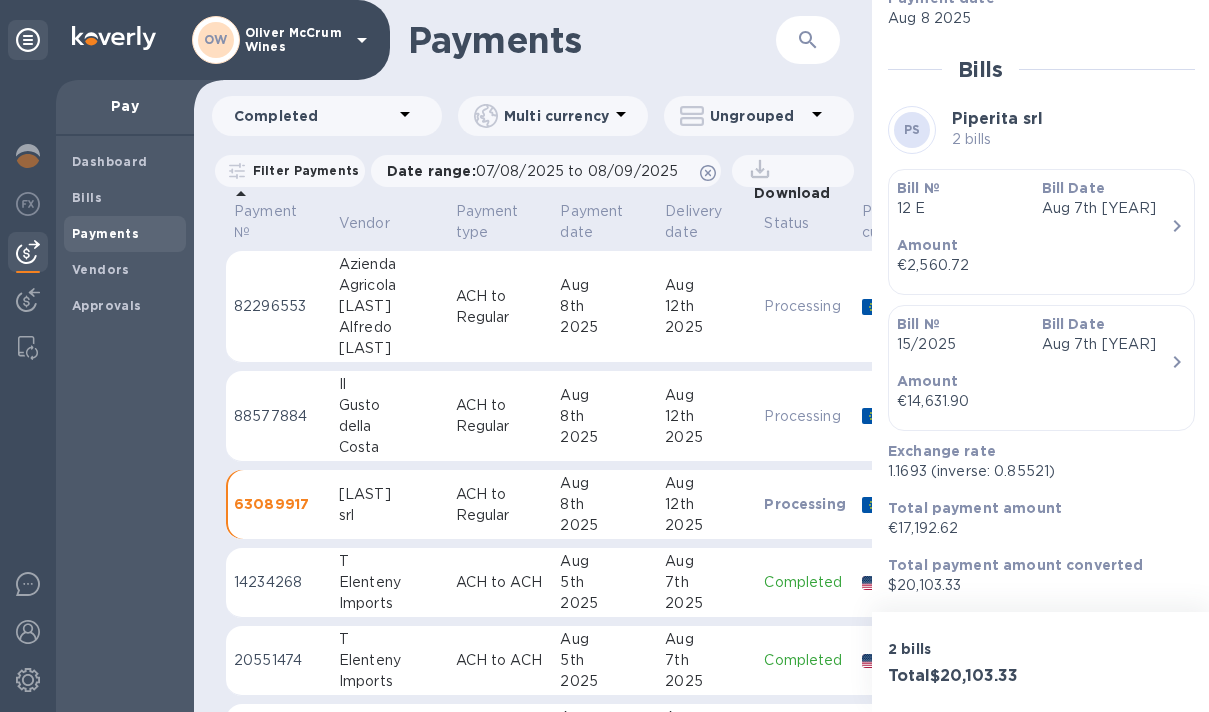 click on "Payments" at bounding box center (581, 40) 